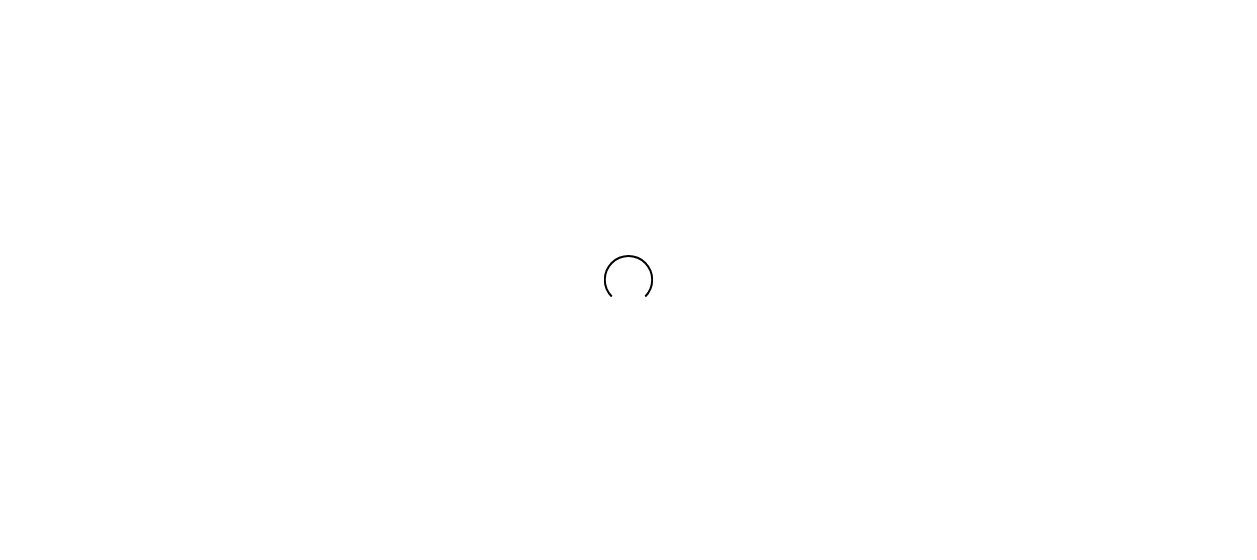 scroll, scrollTop: 0, scrollLeft: 0, axis: both 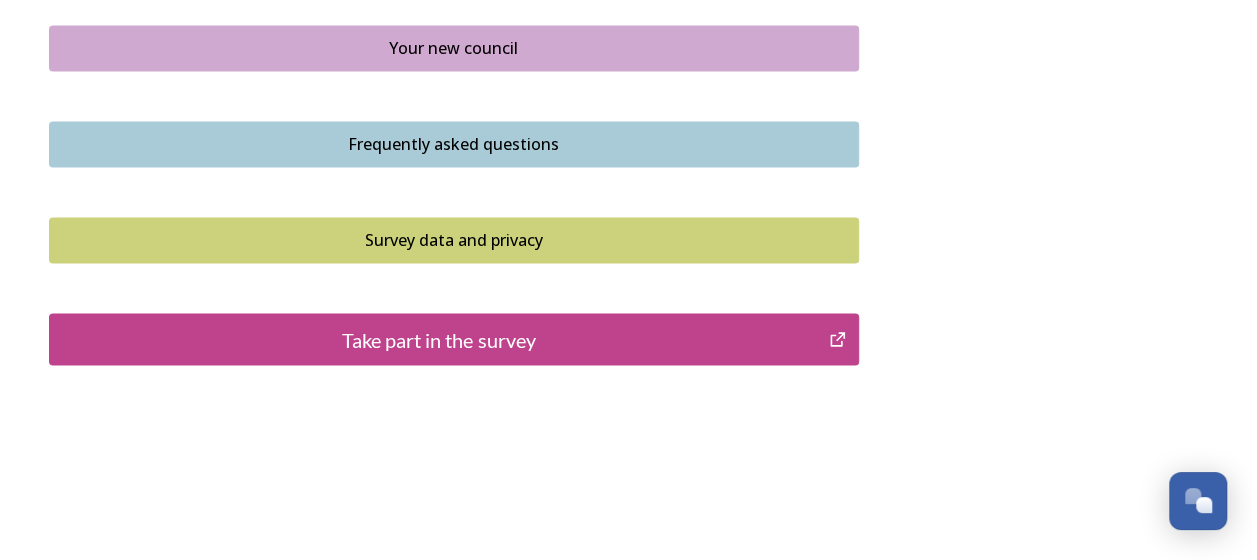 click on "Take part in the survey" at bounding box center (439, 339) 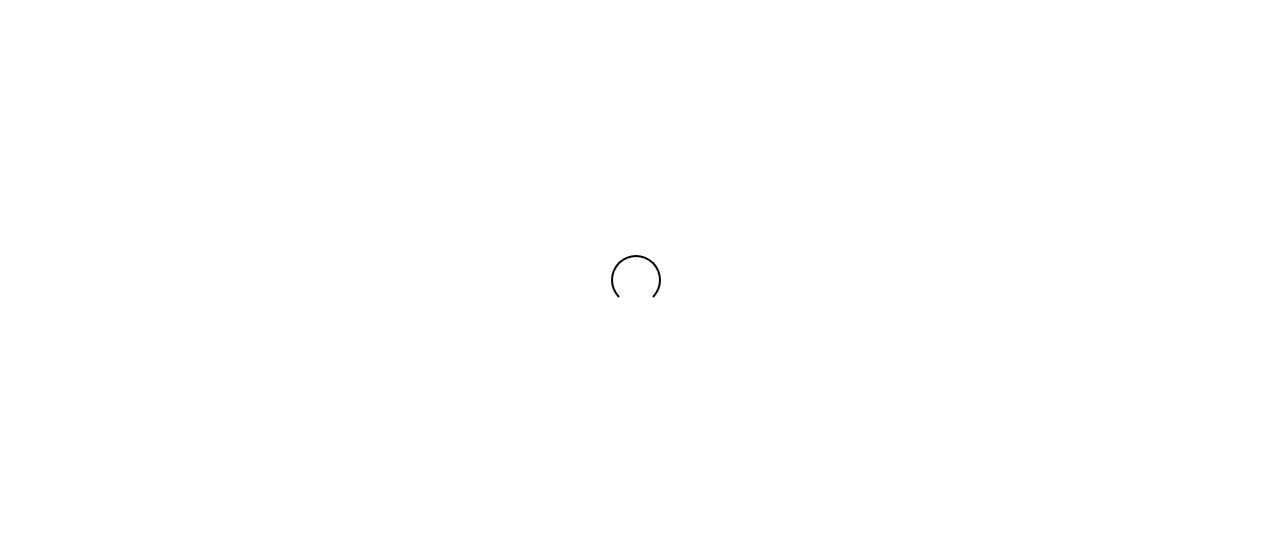 scroll, scrollTop: 0, scrollLeft: 0, axis: both 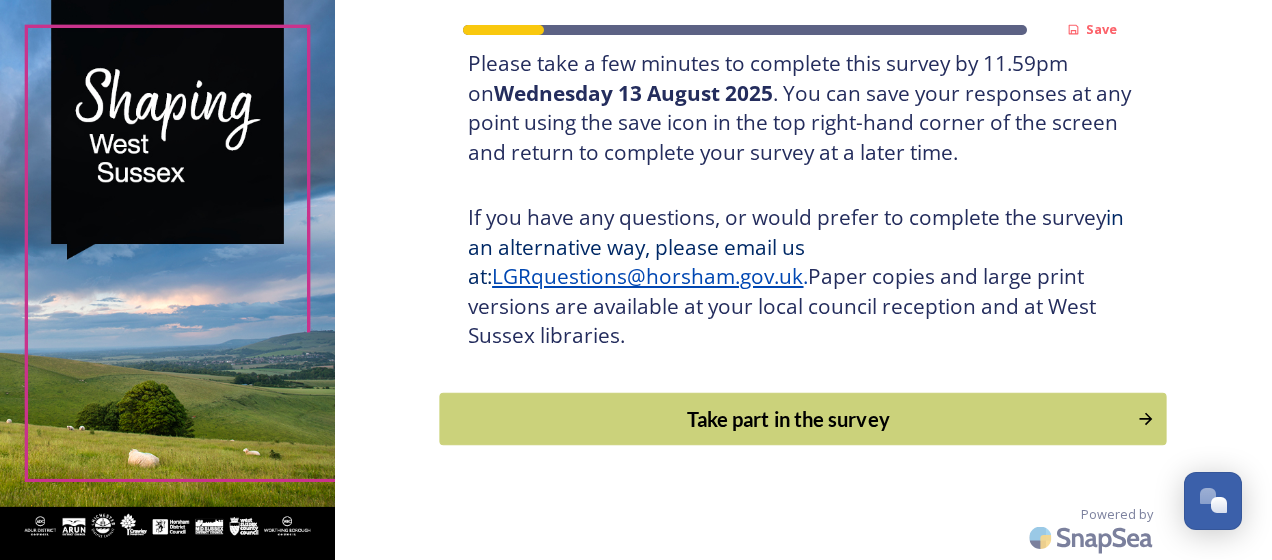 click on "Take part in the survey" at bounding box center [789, 419] 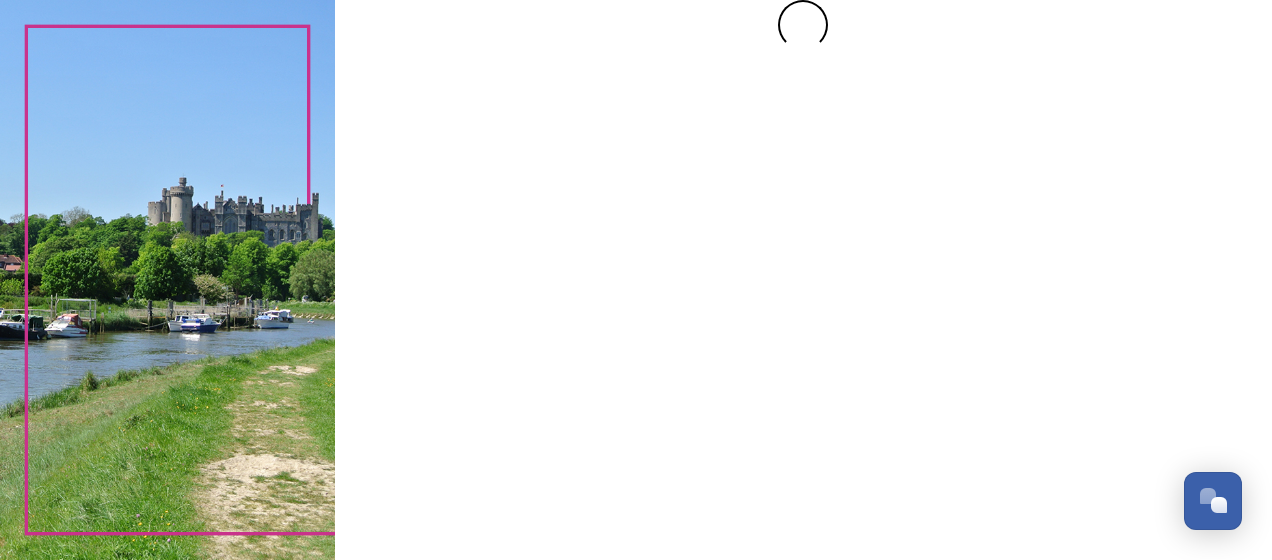 scroll, scrollTop: 0, scrollLeft: 0, axis: both 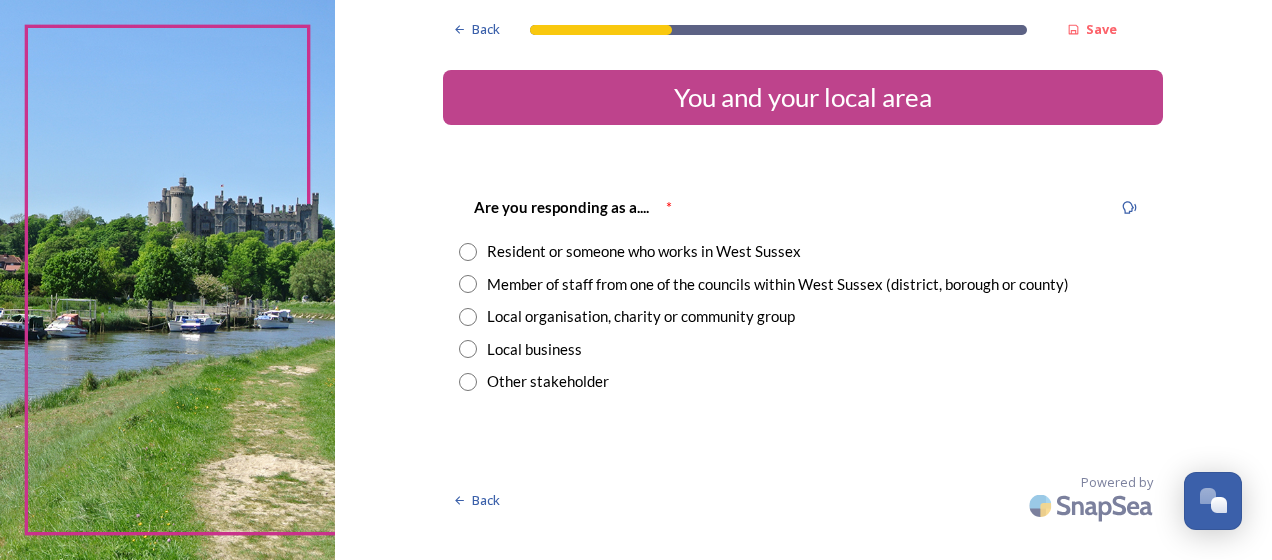 click at bounding box center [468, 252] 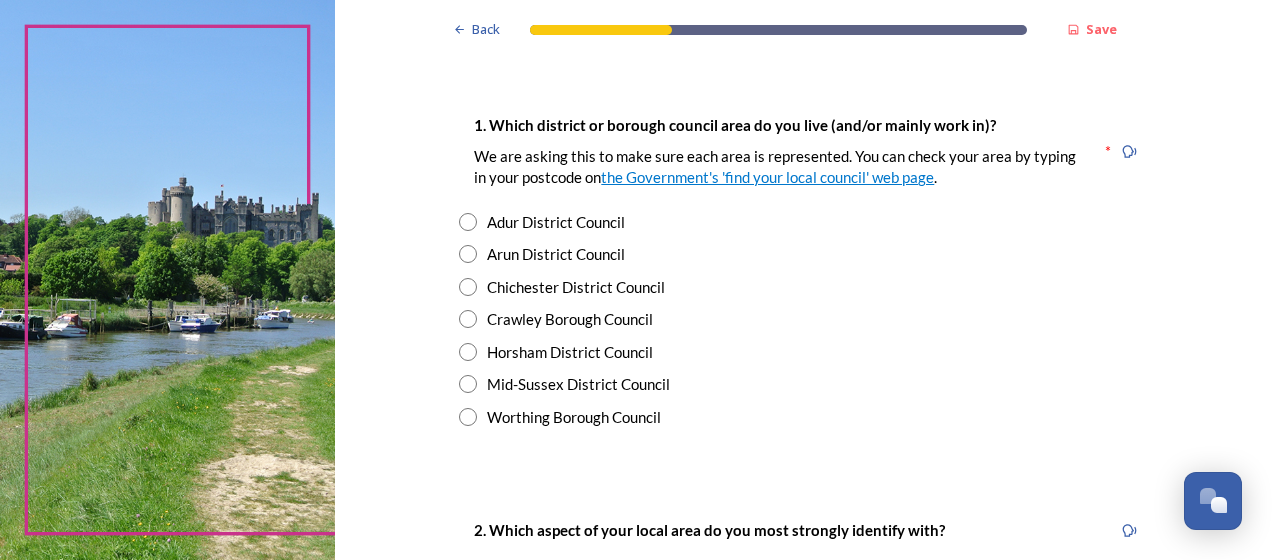 scroll, scrollTop: 372, scrollLeft: 0, axis: vertical 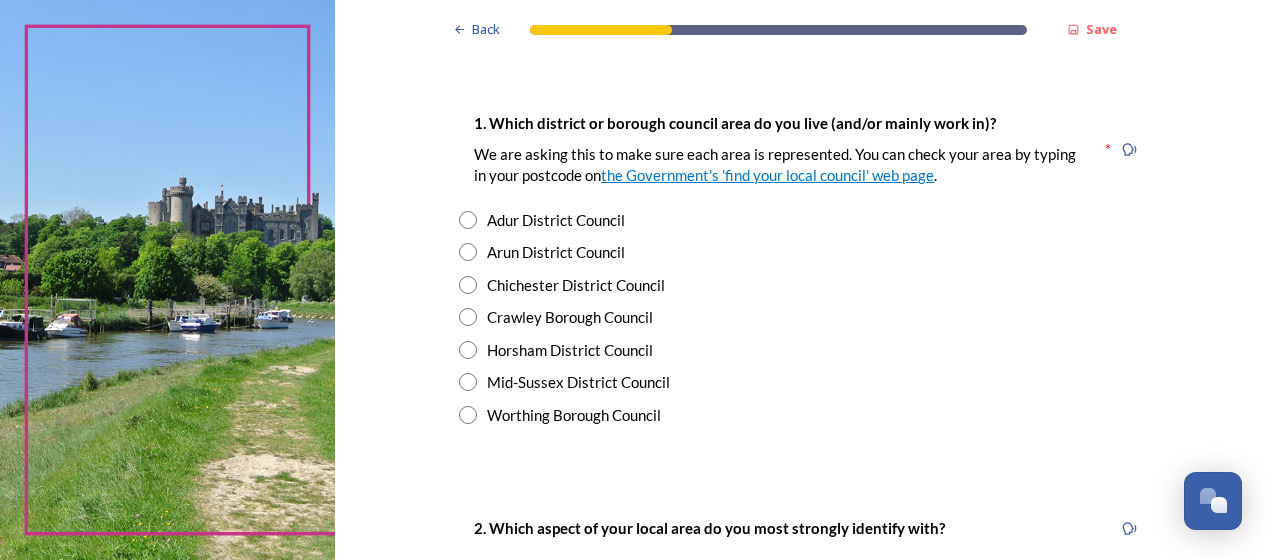click at bounding box center [468, 285] 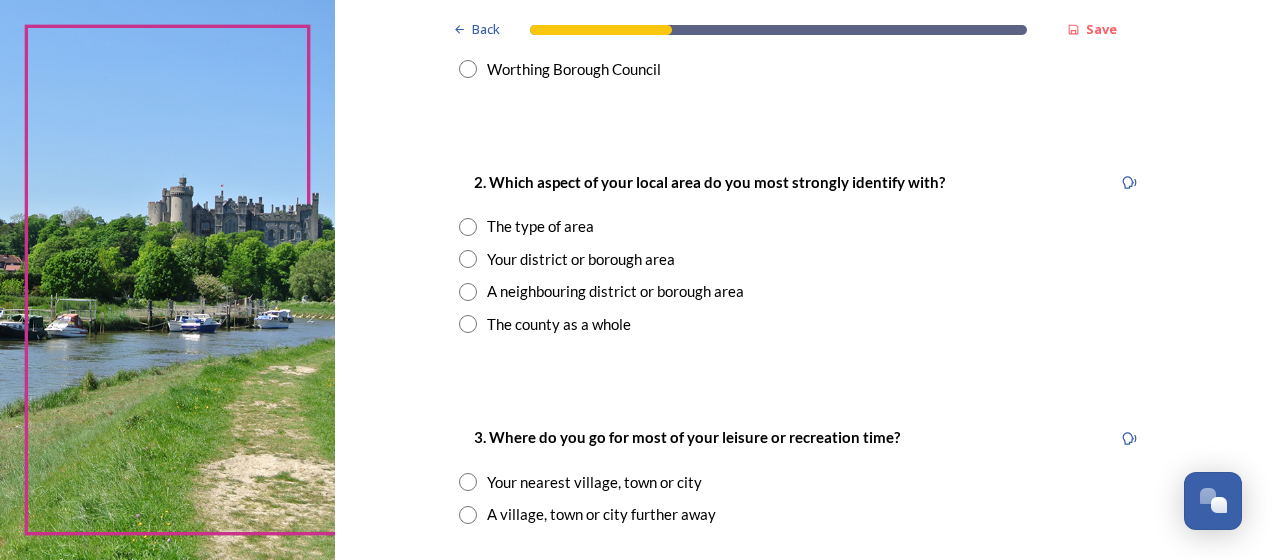scroll, scrollTop: 748, scrollLeft: 0, axis: vertical 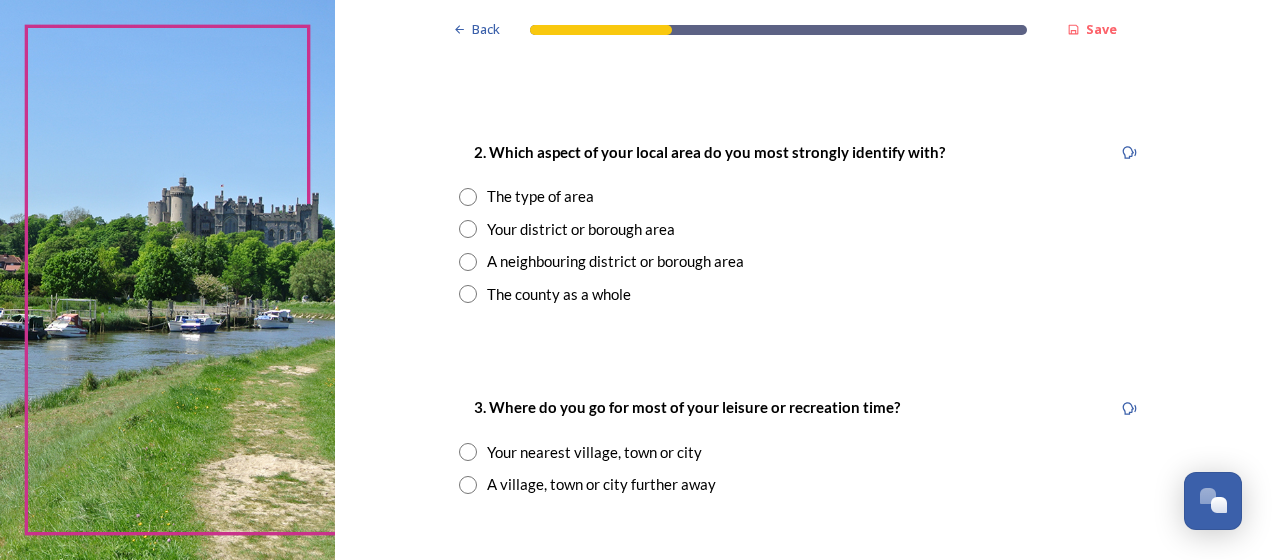 click at bounding box center (468, 197) 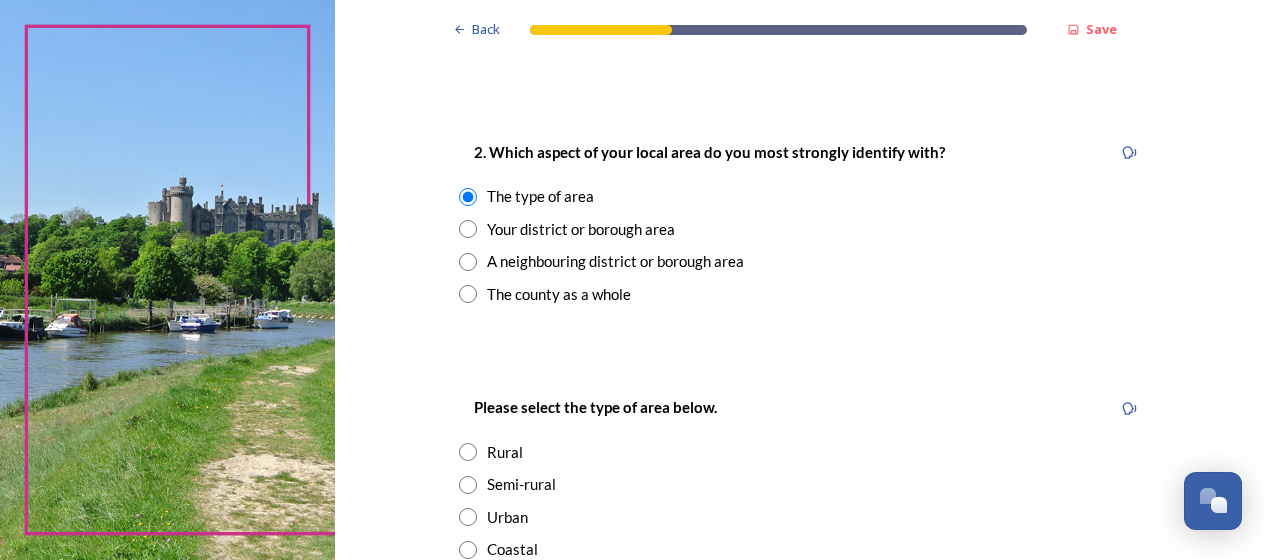 drag, startPoint x: 1260, startPoint y: 254, endPoint x: 456, endPoint y: 483, distance: 835.9767 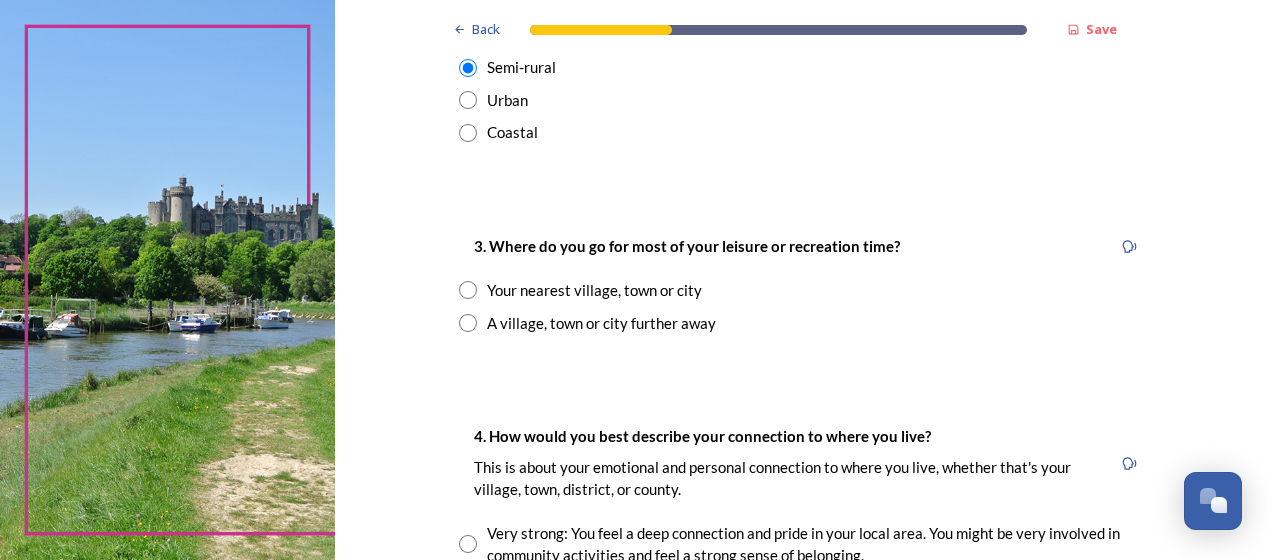 scroll, scrollTop: 1206, scrollLeft: 0, axis: vertical 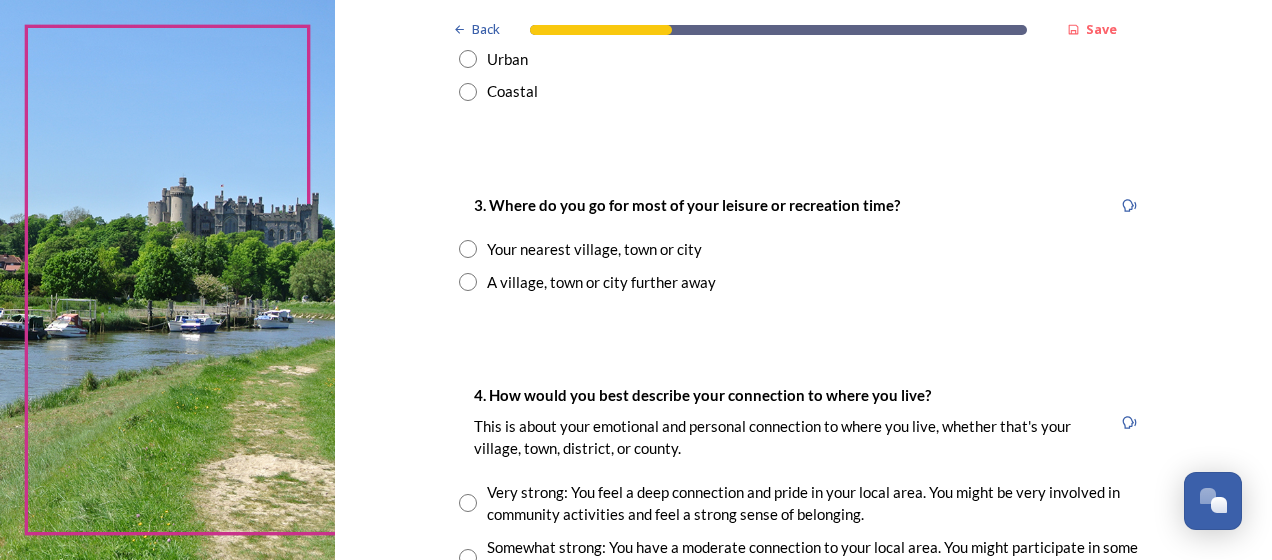 click at bounding box center [468, 249] 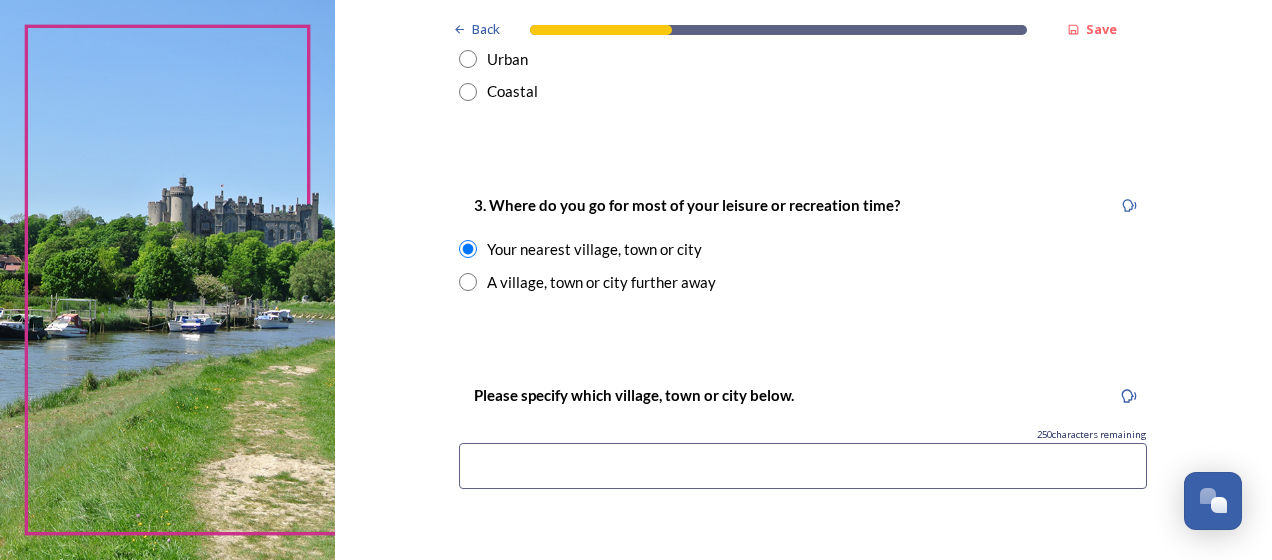 click at bounding box center [803, 466] 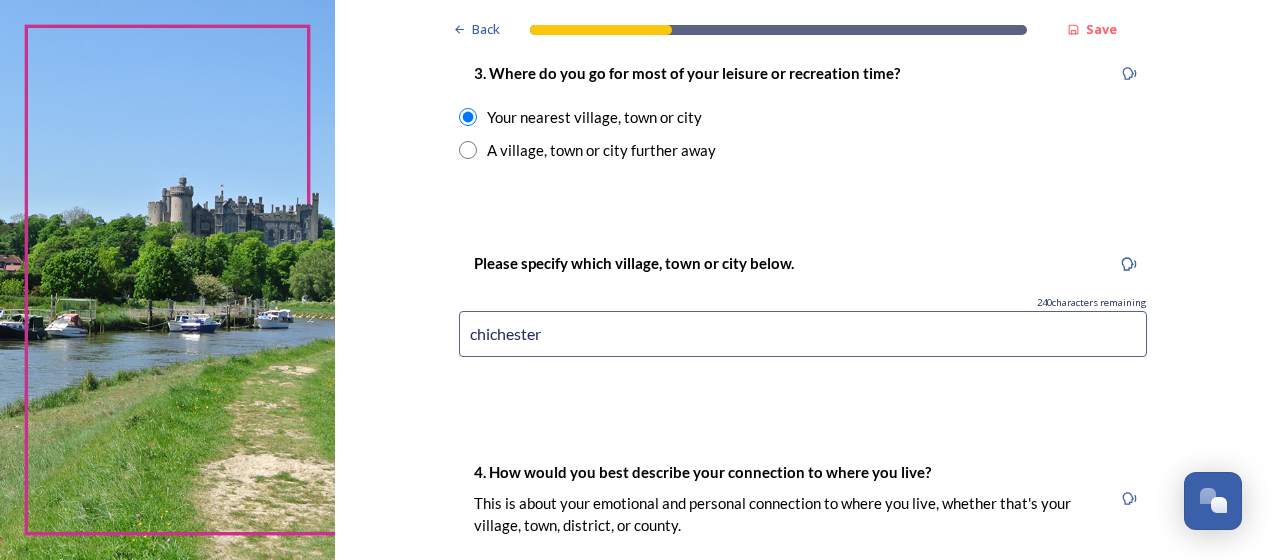 scroll, scrollTop: 1345, scrollLeft: 0, axis: vertical 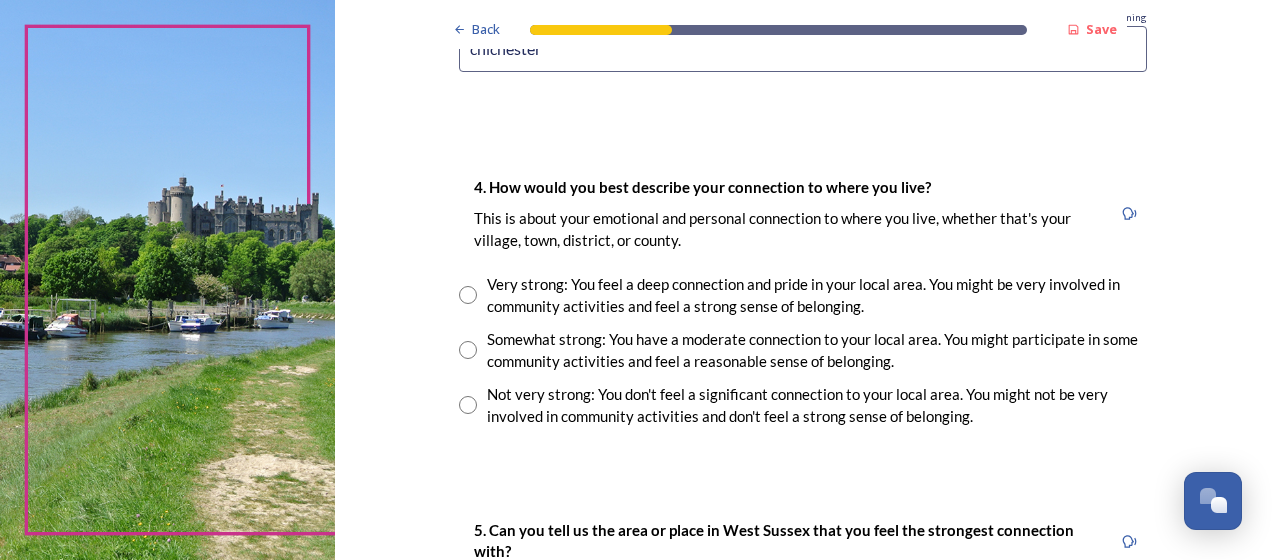type on "chichester" 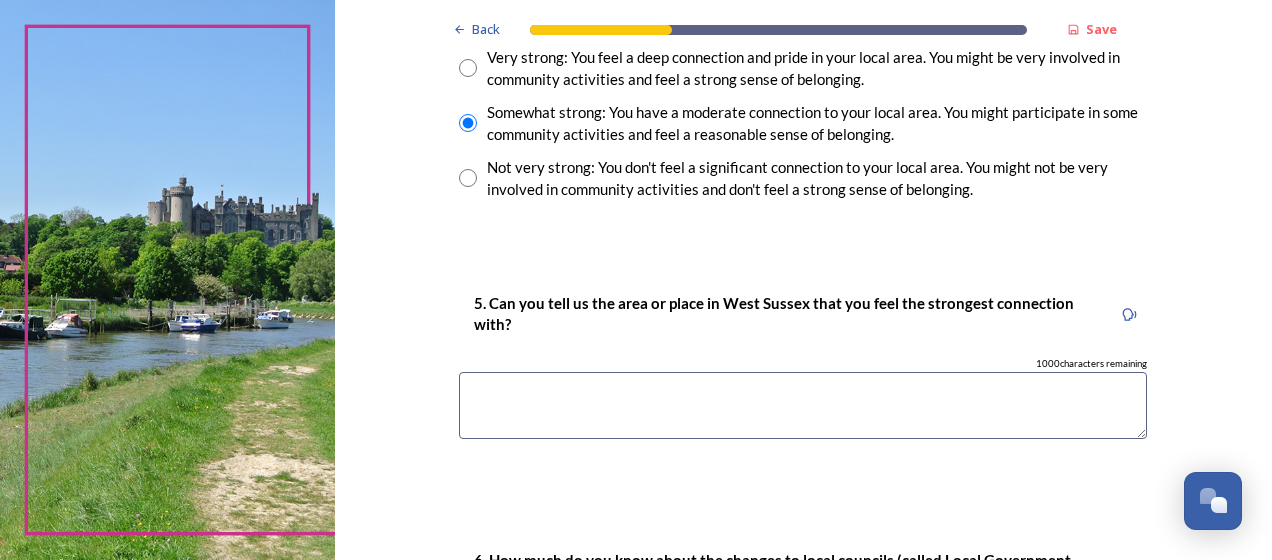 scroll, scrollTop: 1857, scrollLeft: 0, axis: vertical 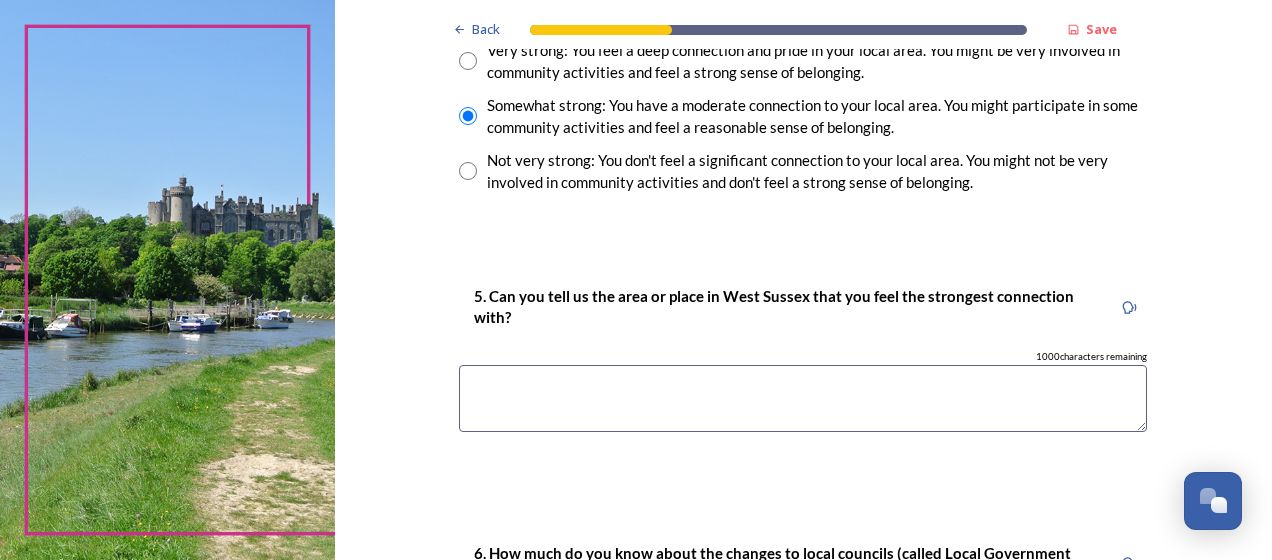 click at bounding box center [803, 398] 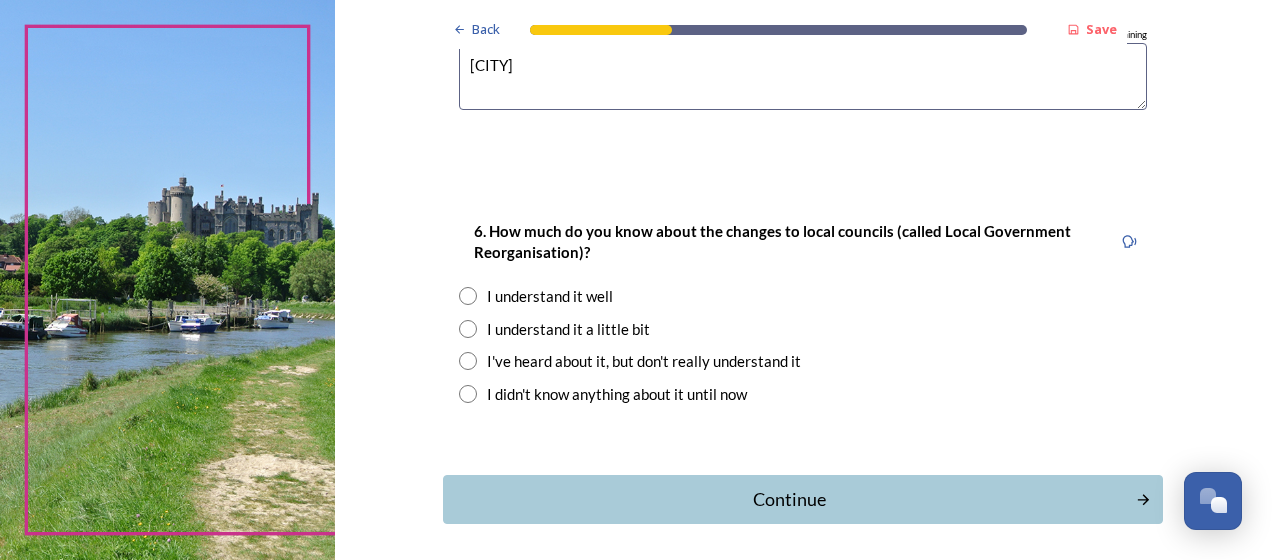 scroll, scrollTop: 2182, scrollLeft: 0, axis: vertical 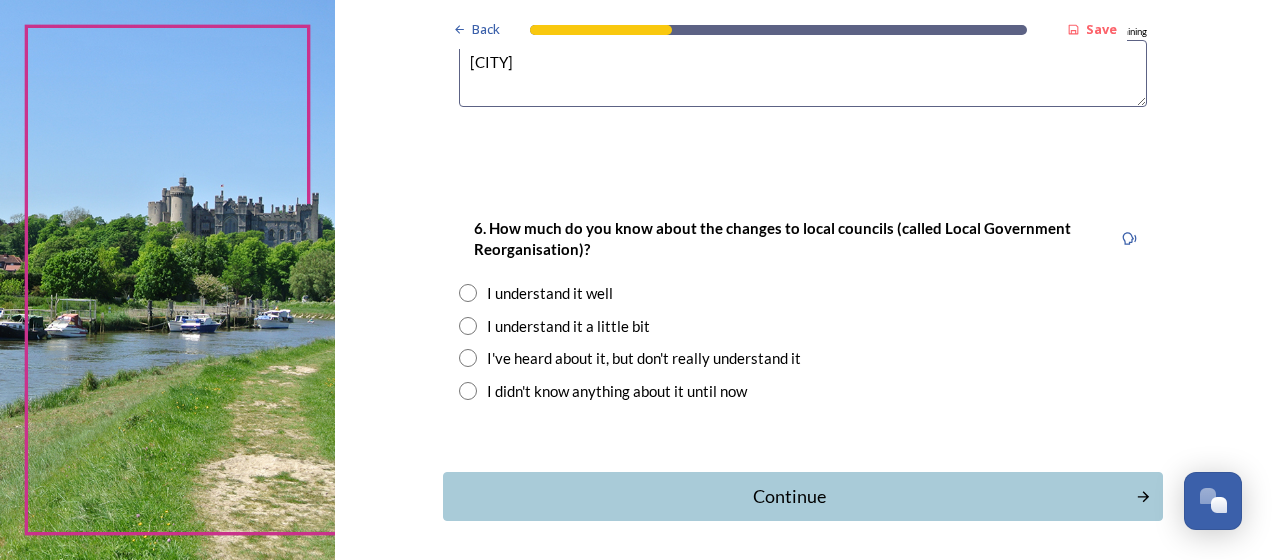 type on "[CITY]" 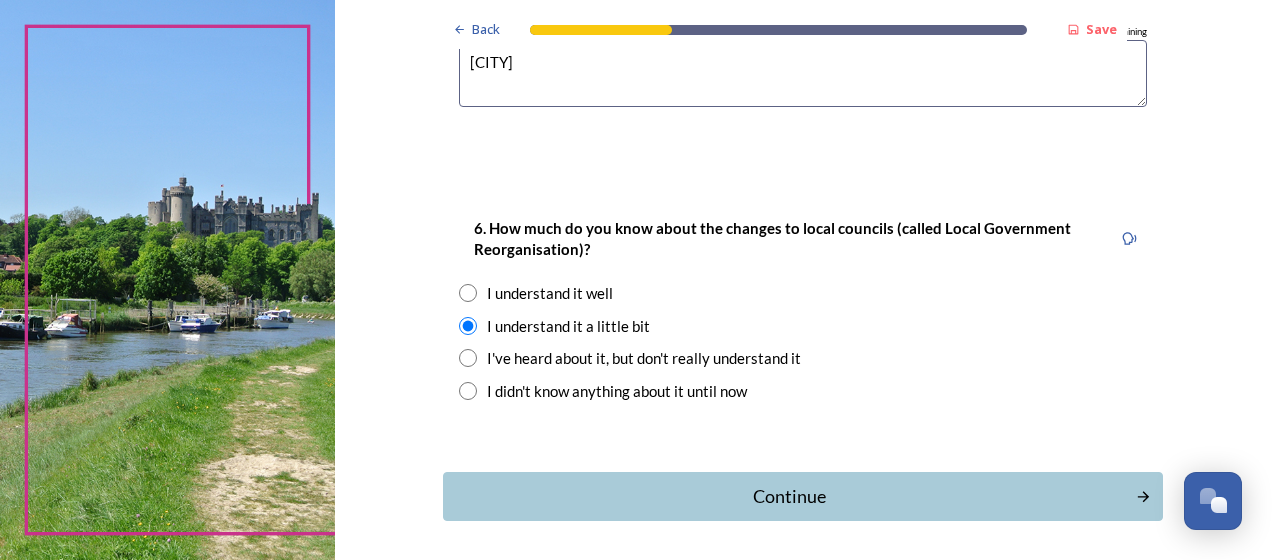 click at bounding box center (468, 293) 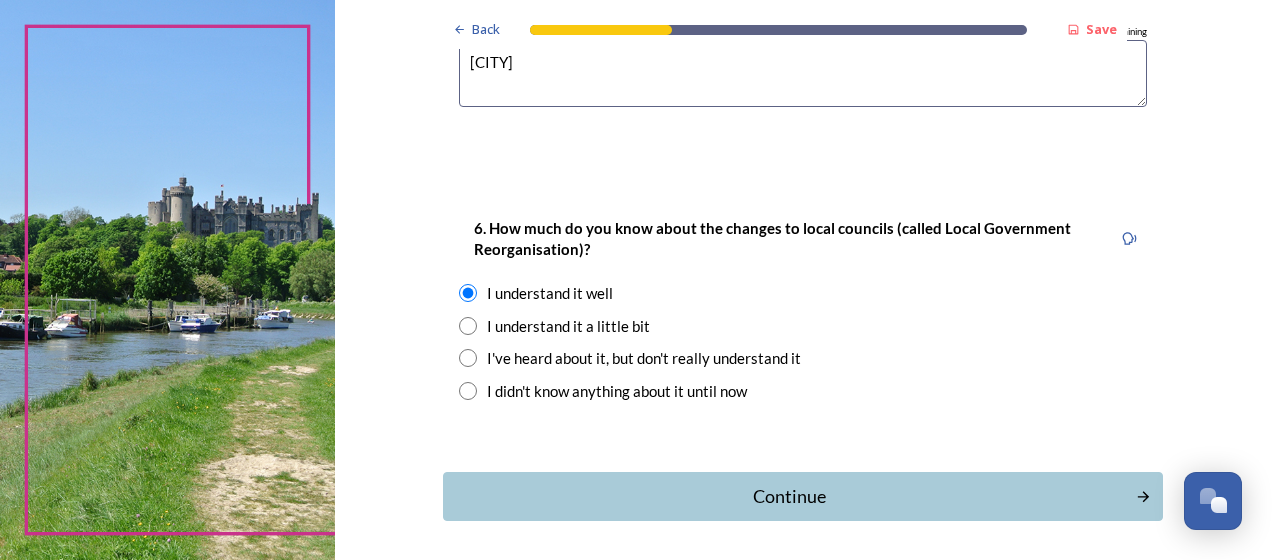 click at bounding box center [468, 326] 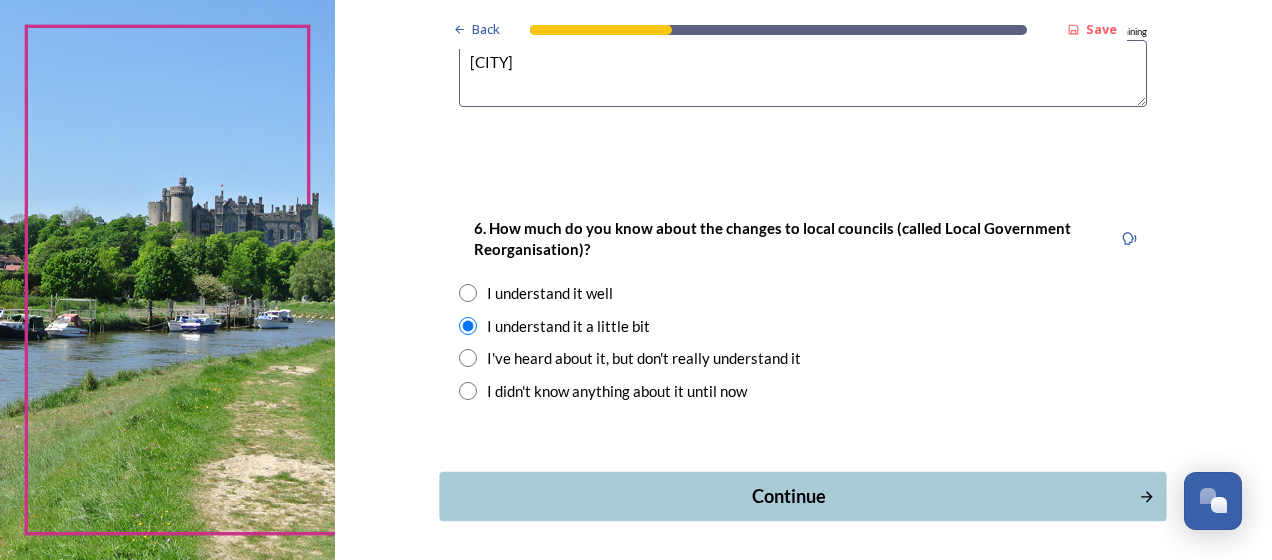 click on "Continue" at bounding box center [789, 496] 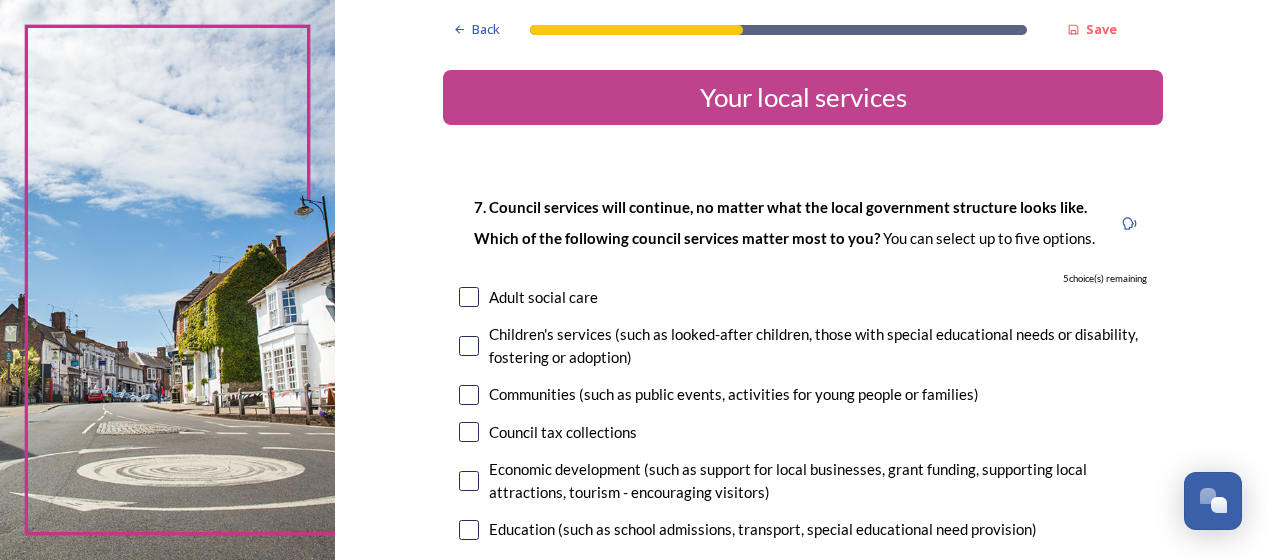 click at bounding box center [469, 395] 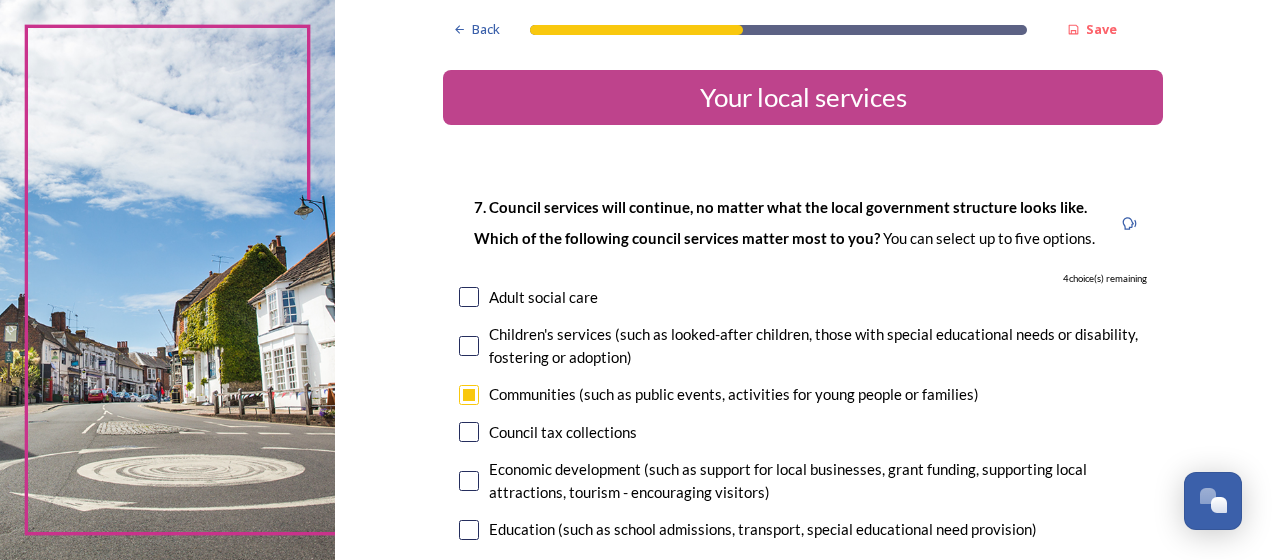 click at bounding box center [469, 432] 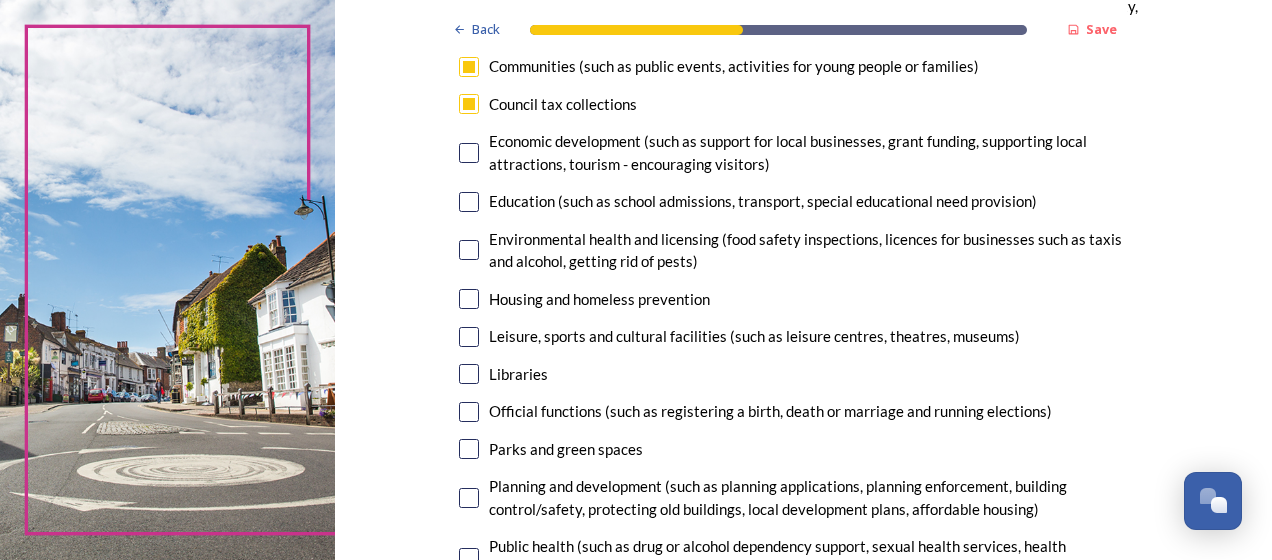 scroll, scrollTop: 335, scrollLeft: 0, axis: vertical 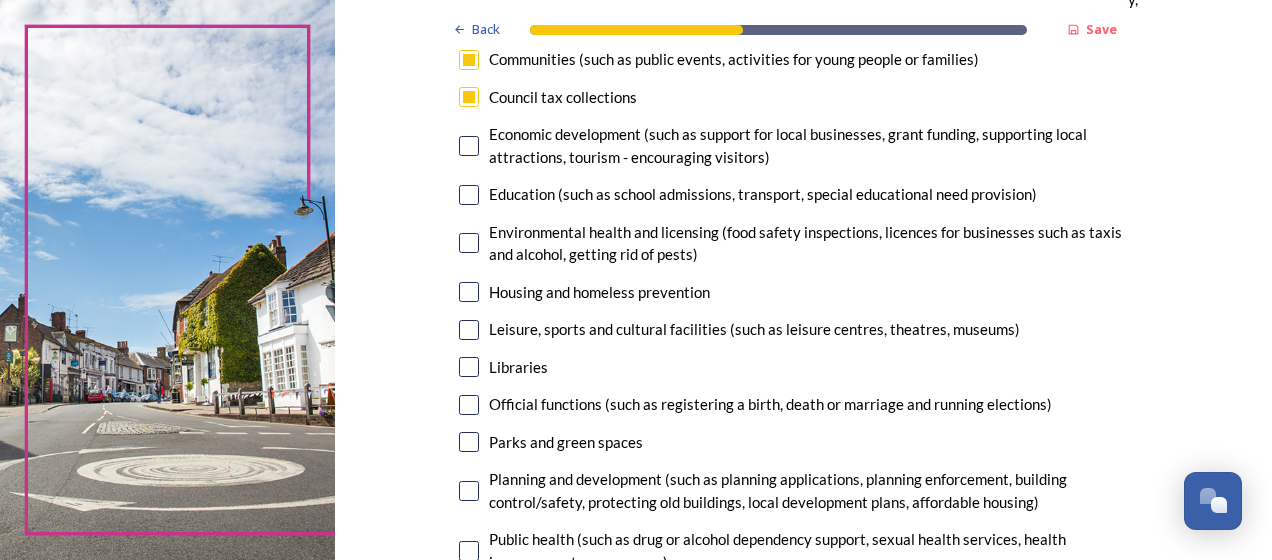 click at bounding box center (469, 195) 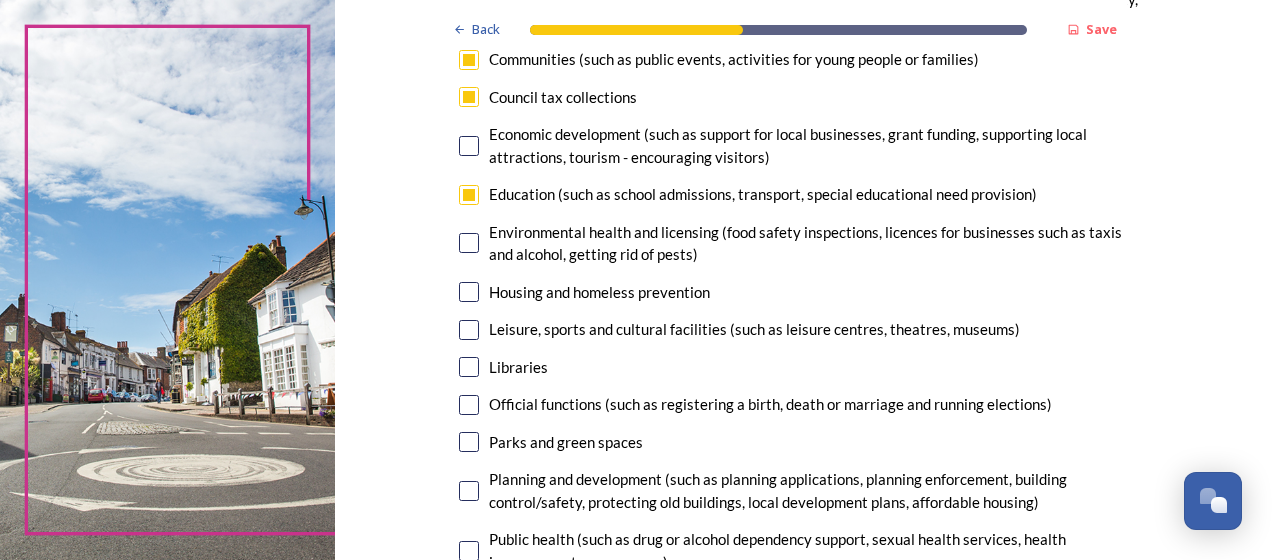 click at bounding box center (469, 330) 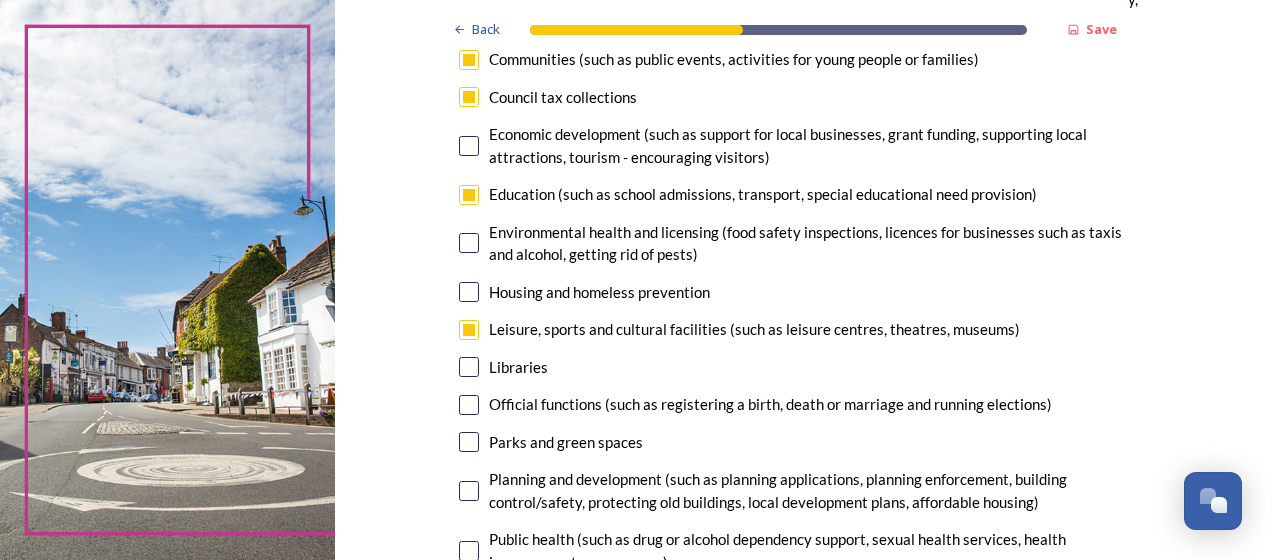 click at bounding box center [469, 367] 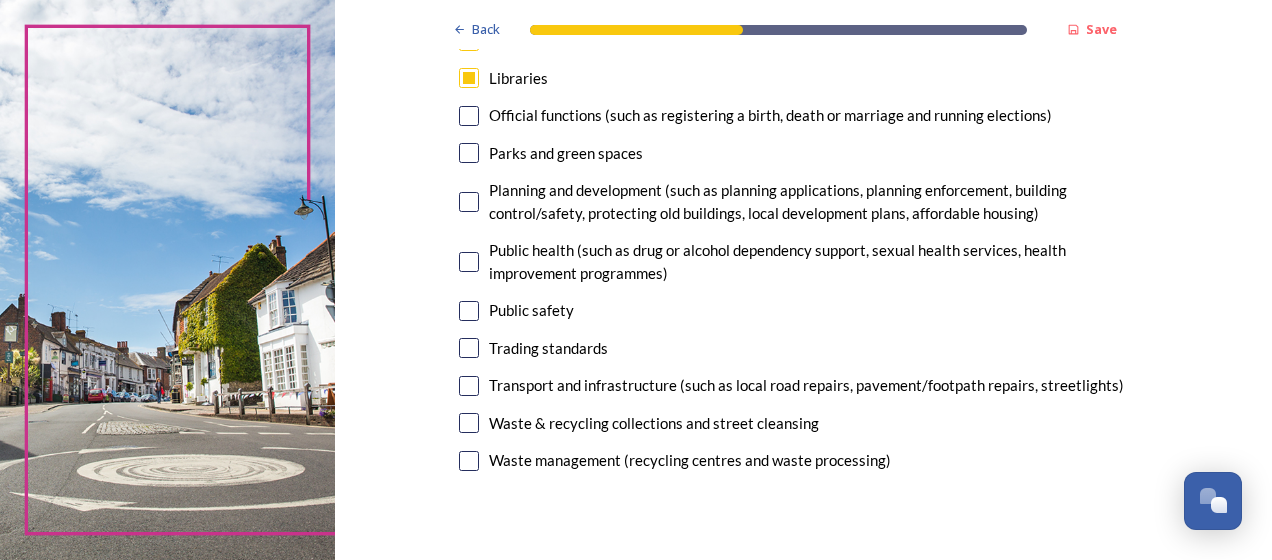 scroll, scrollTop: 640, scrollLeft: 0, axis: vertical 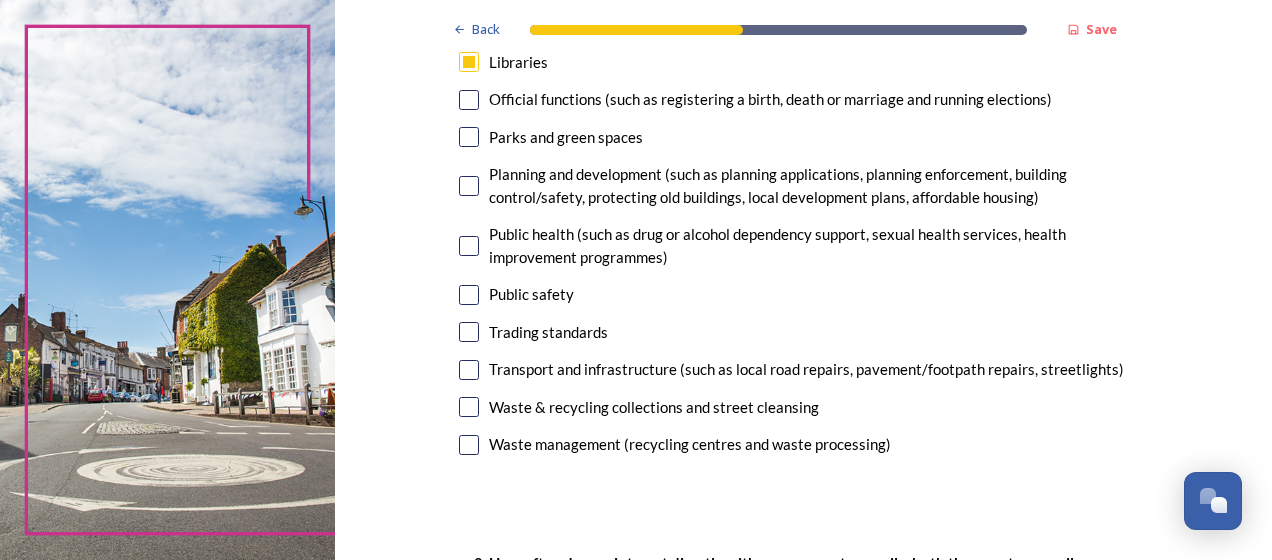 click at bounding box center (469, 407) 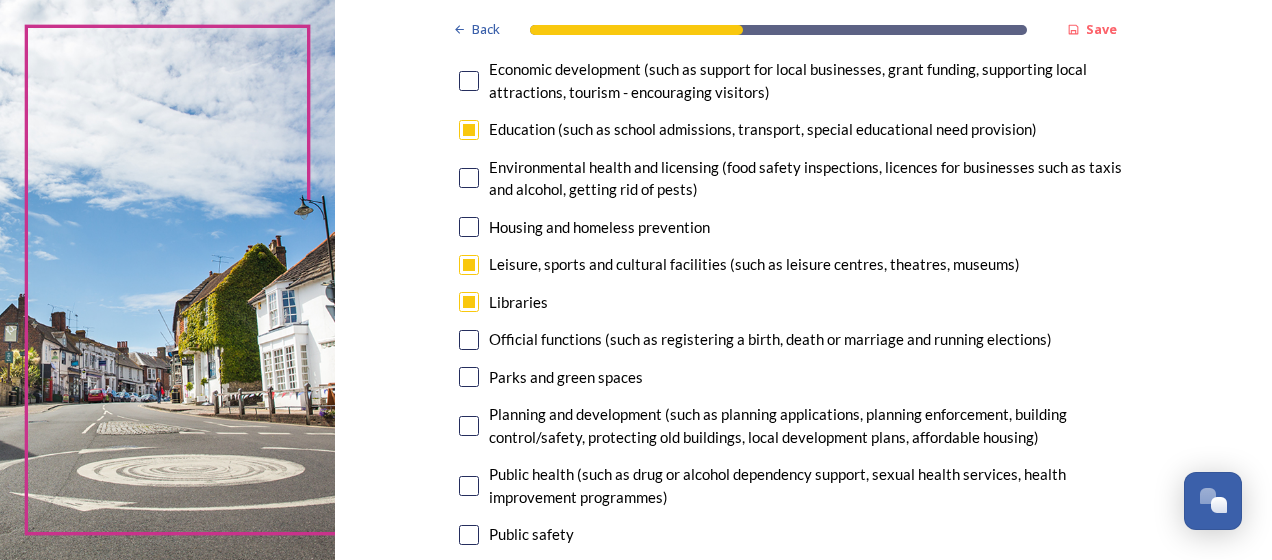 scroll, scrollTop: 410, scrollLeft: 0, axis: vertical 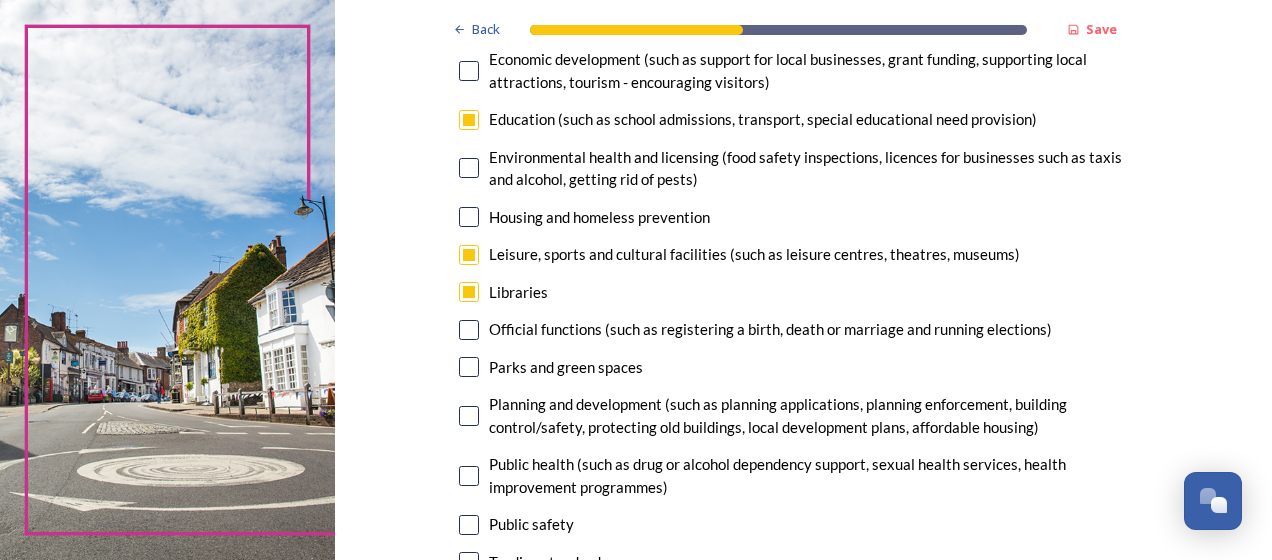 click at bounding box center [469, 120] 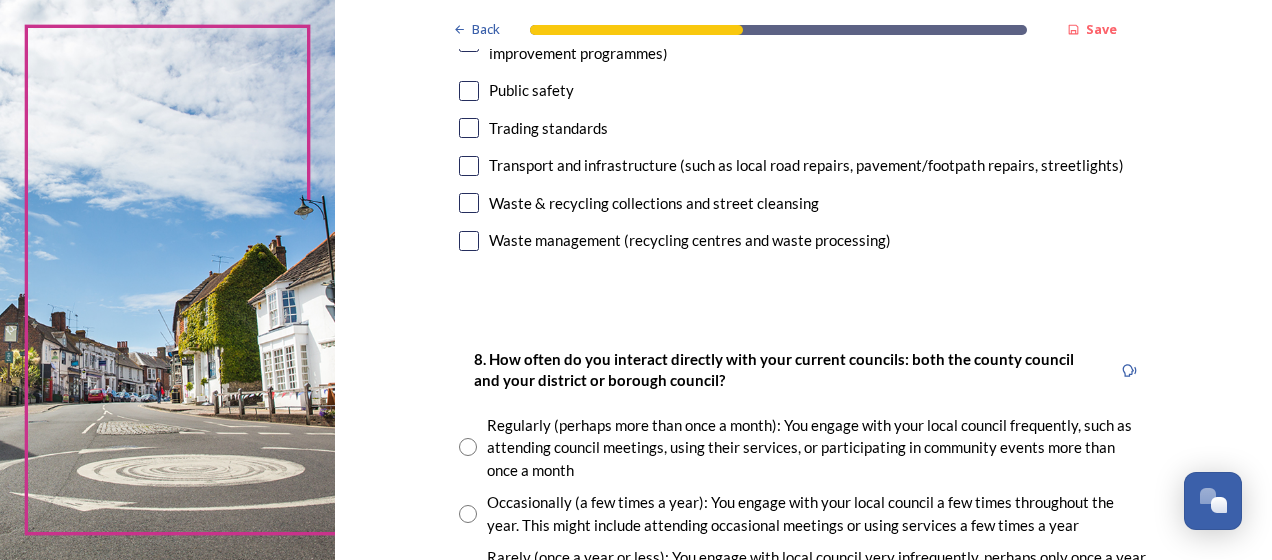 scroll, scrollTop: 765, scrollLeft: 0, axis: vertical 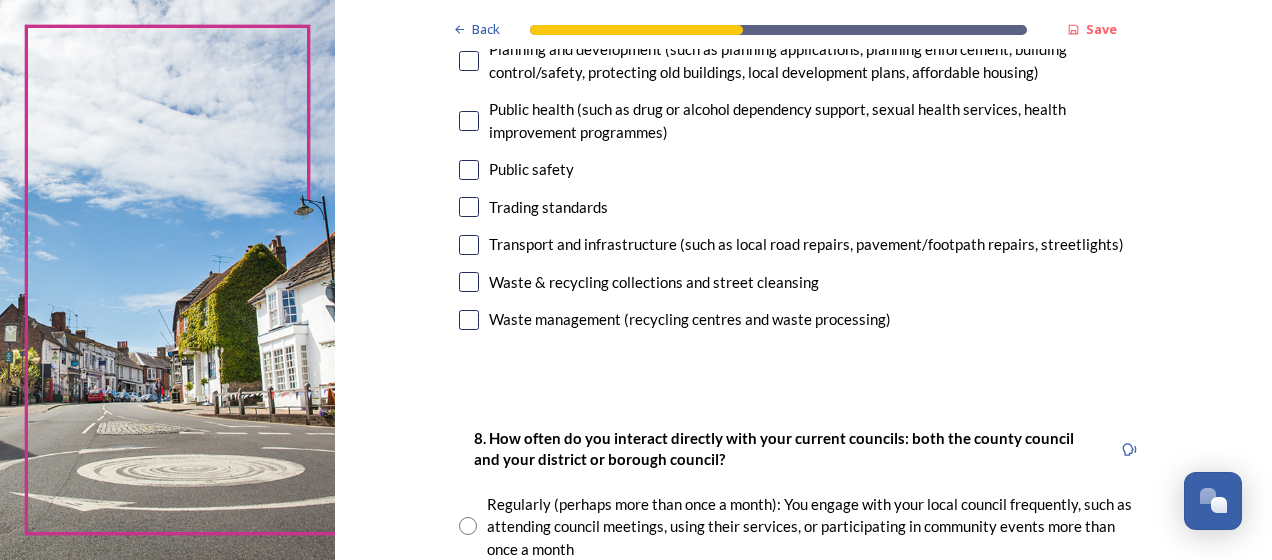 click at bounding box center (469, 320) 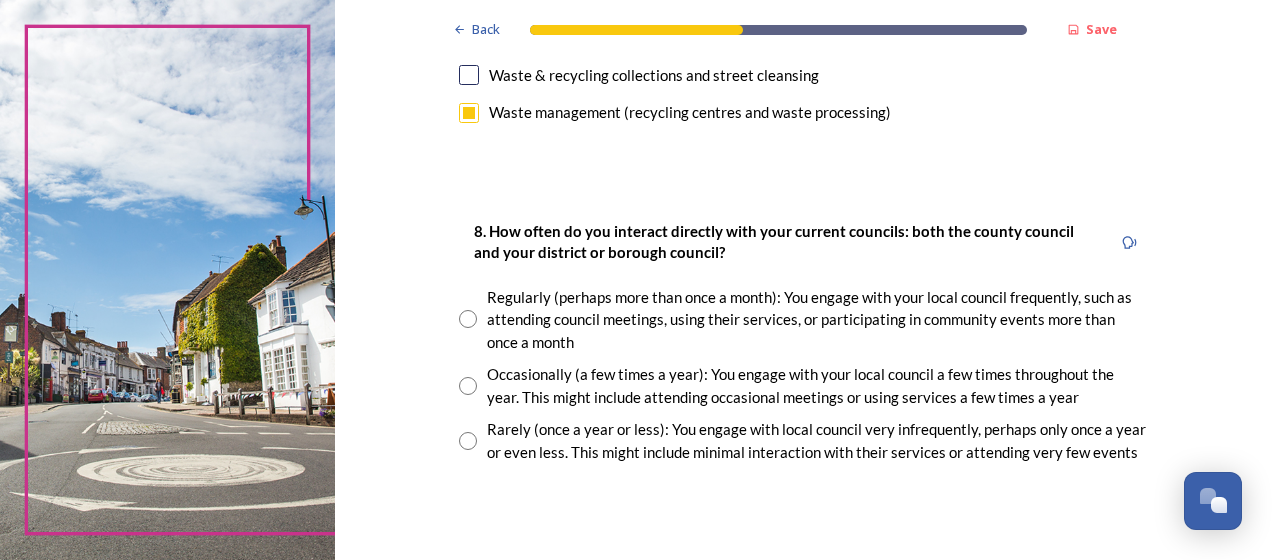 scroll, scrollTop: 1038, scrollLeft: 0, axis: vertical 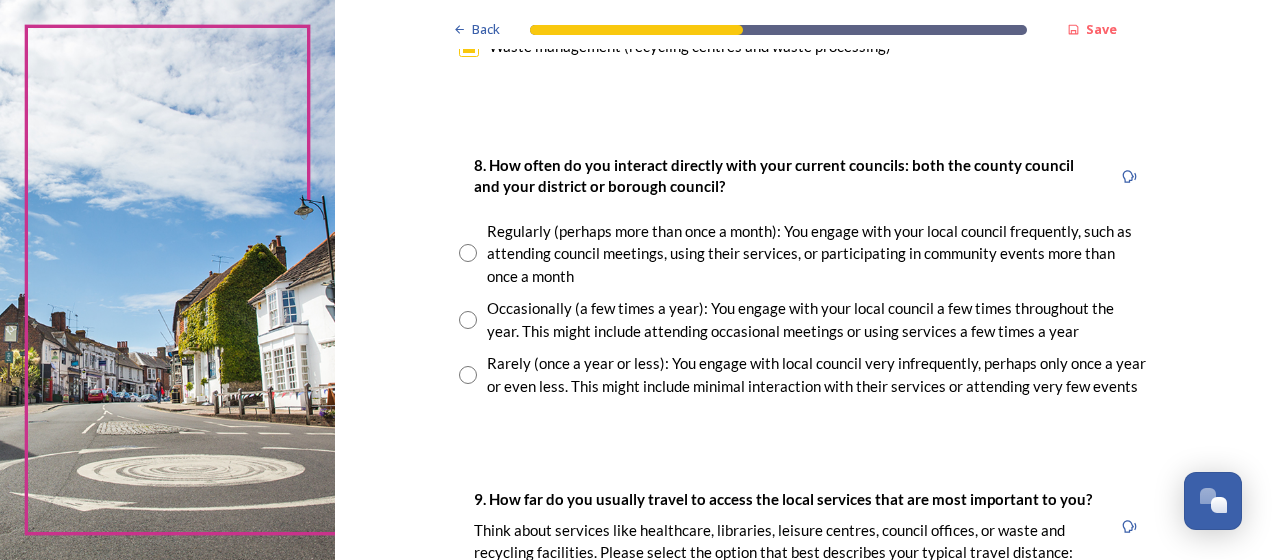 click at bounding box center [468, 320] 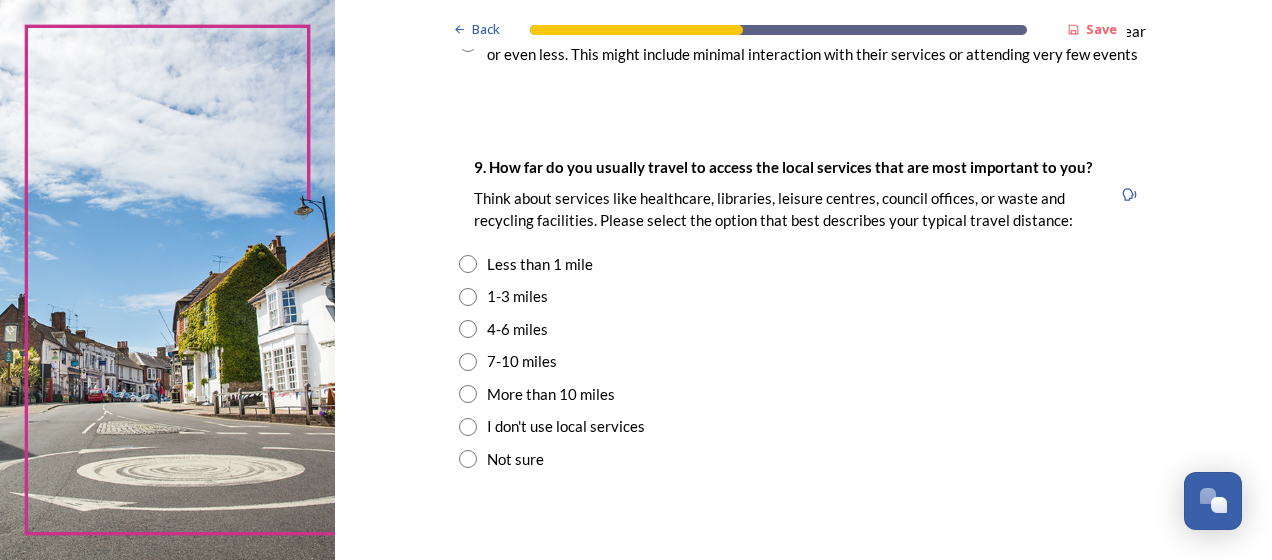 scroll, scrollTop: 1396, scrollLeft: 0, axis: vertical 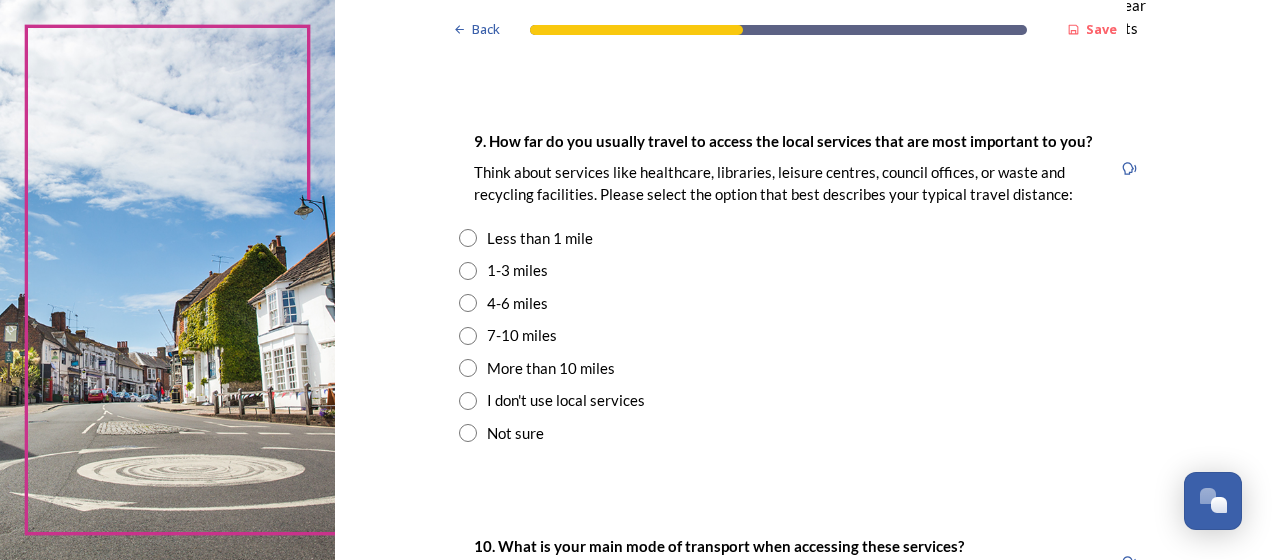 click at bounding box center (468, 336) 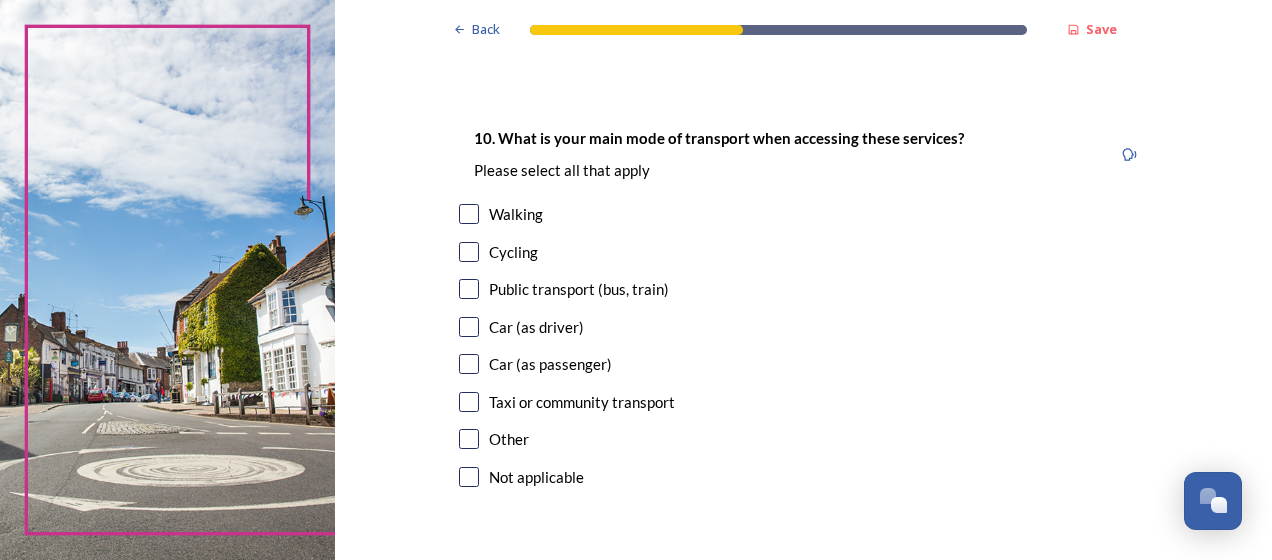 scroll, scrollTop: 1816, scrollLeft: 0, axis: vertical 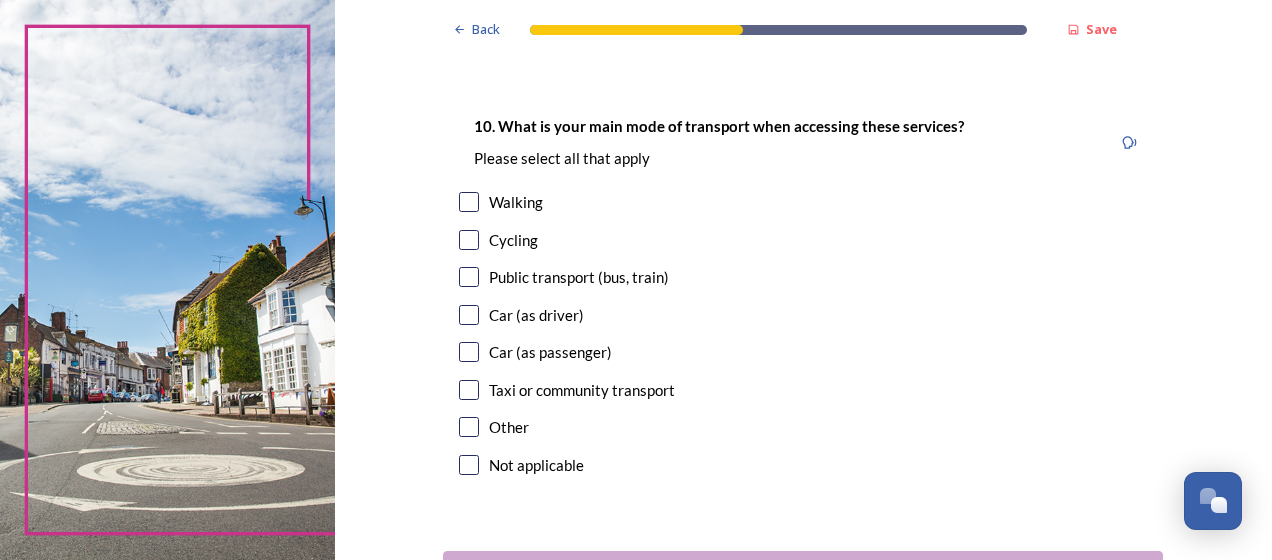 click at bounding box center (469, 315) 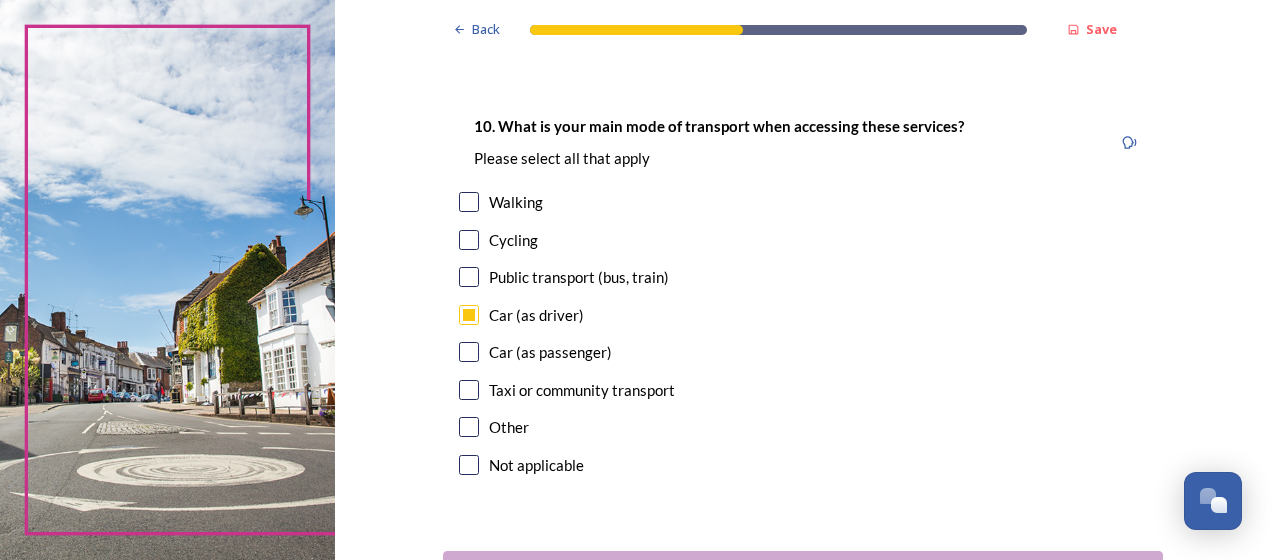 click at bounding box center [469, 352] 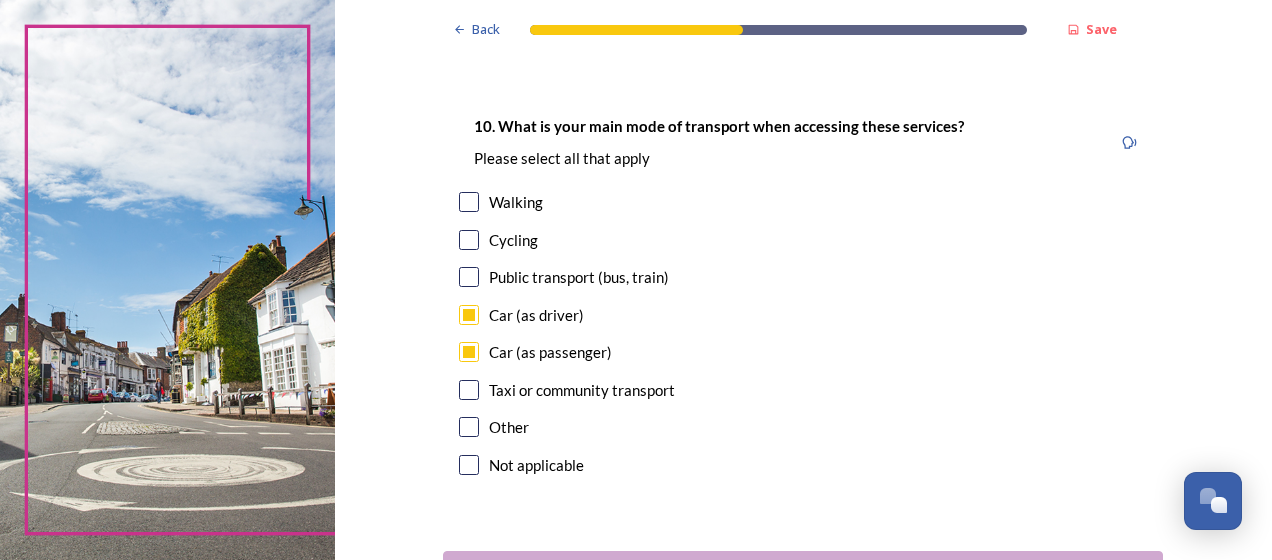 scroll, scrollTop: 1971, scrollLeft: 0, axis: vertical 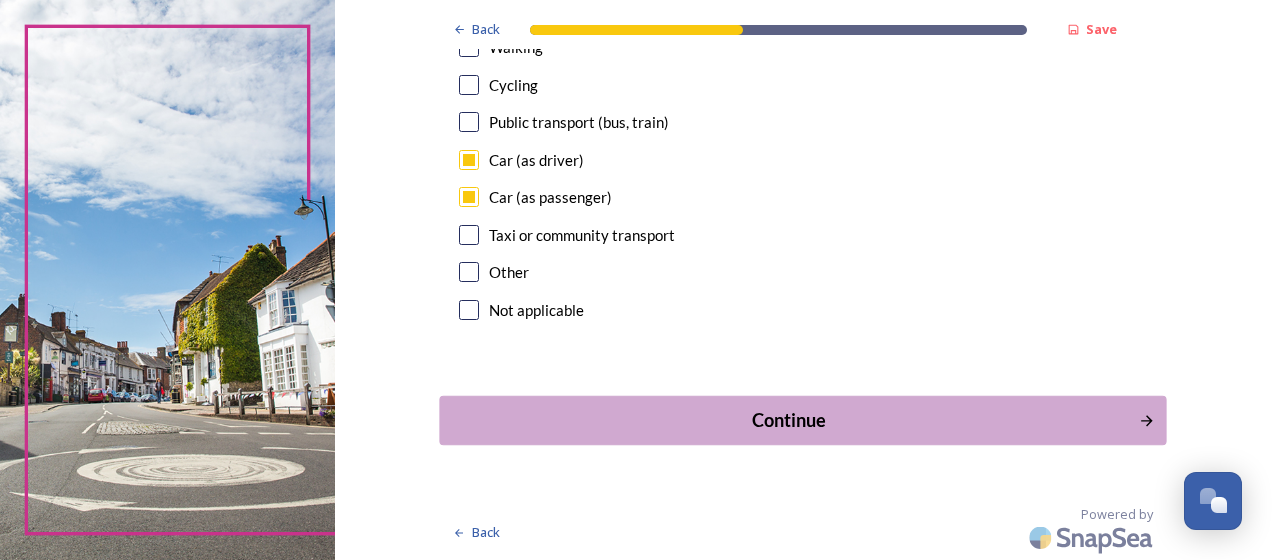 click on "Continue" at bounding box center [789, 420] 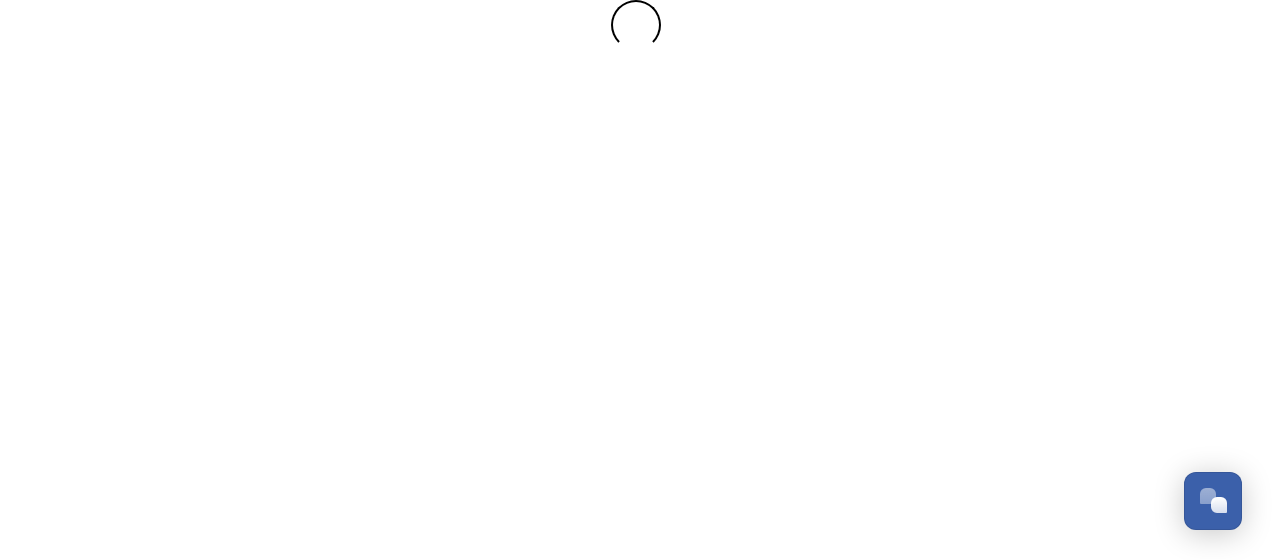 scroll, scrollTop: 0, scrollLeft: 0, axis: both 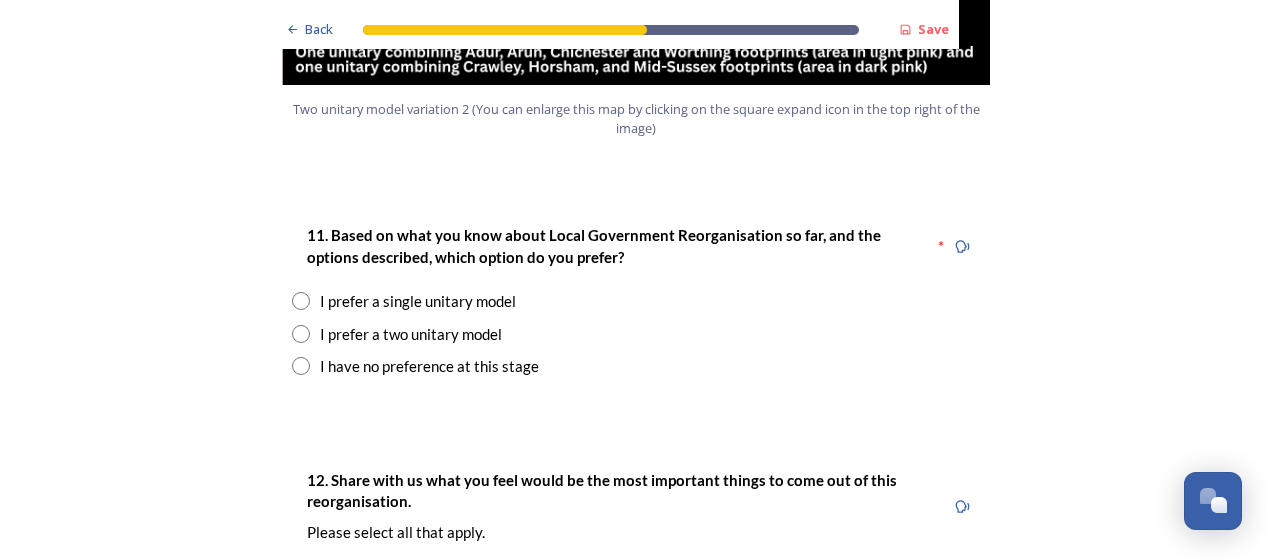 click at bounding box center [301, 301] 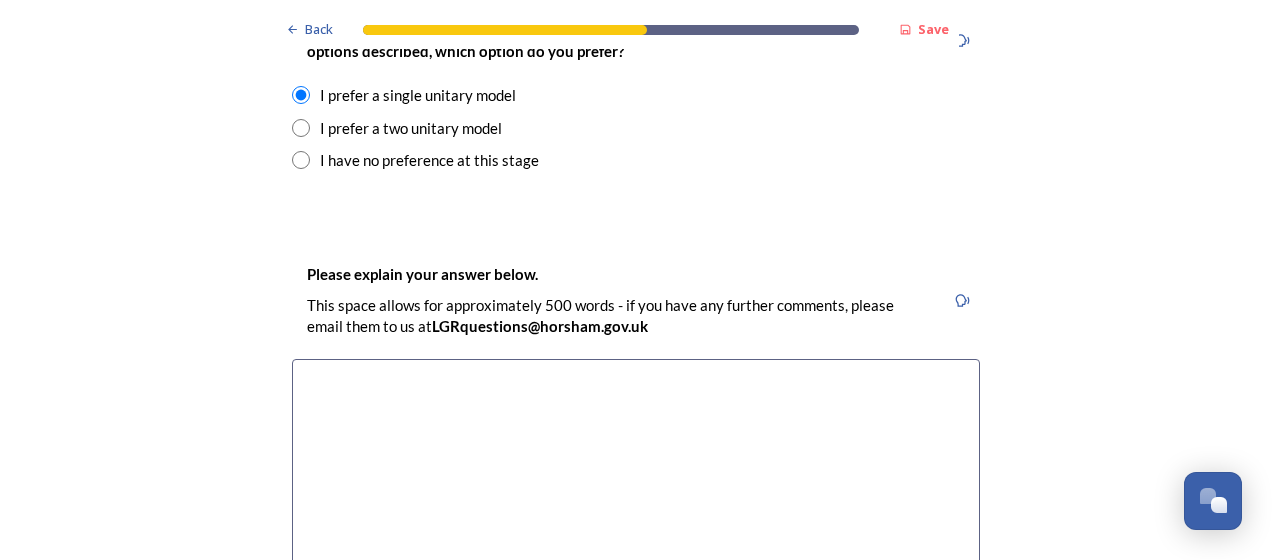 scroll, scrollTop: 2738, scrollLeft: 0, axis: vertical 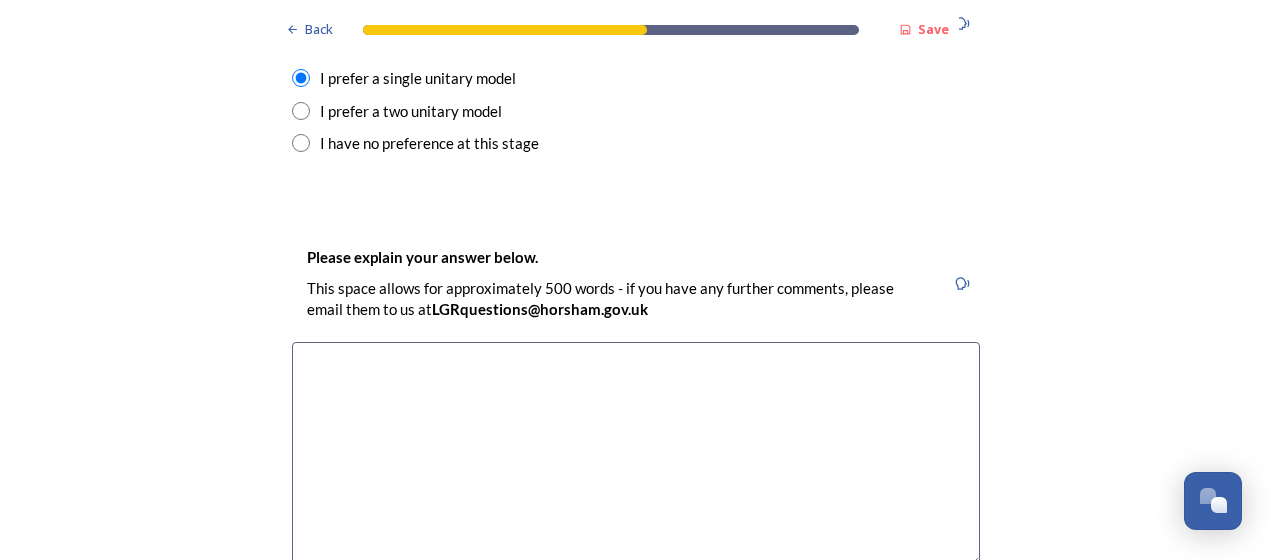 click at bounding box center (636, 454) 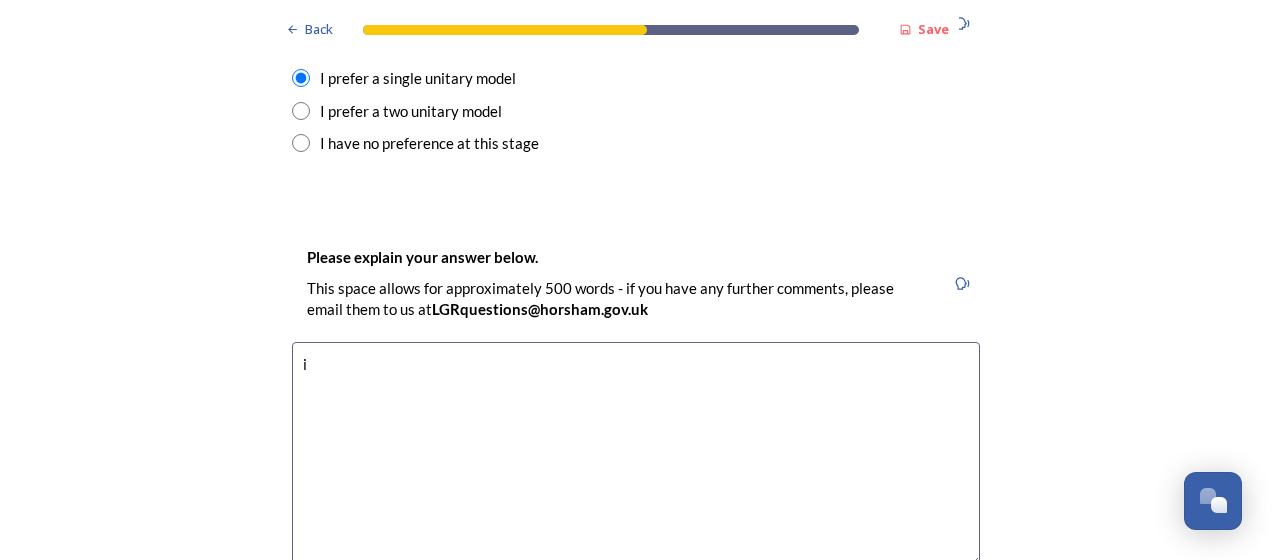type on "i" 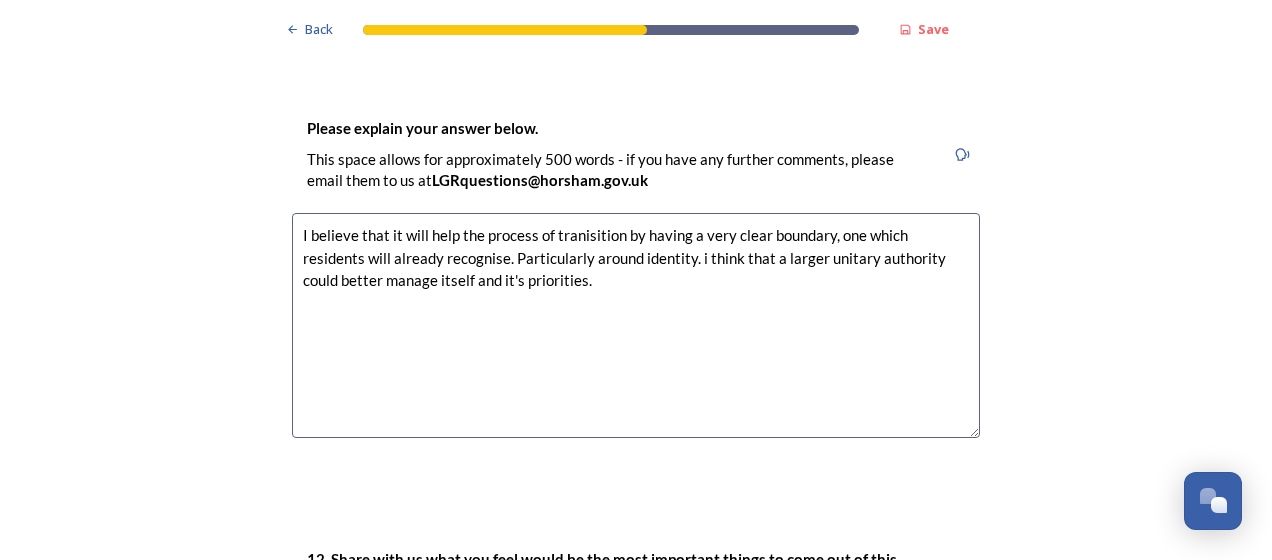 scroll, scrollTop: 2961, scrollLeft: 0, axis: vertical 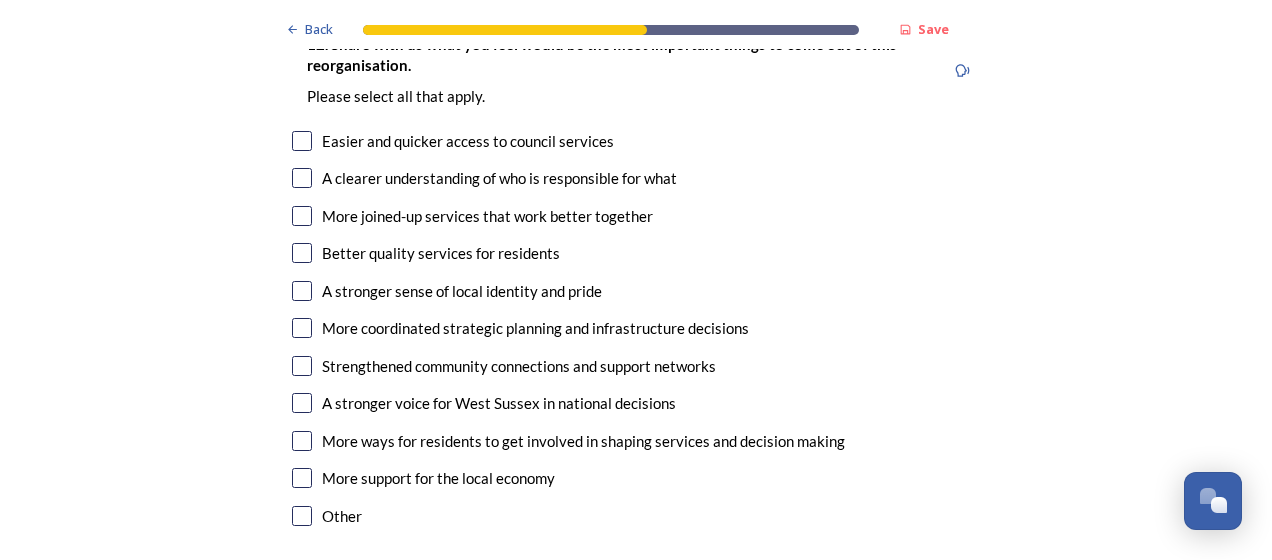 type on "I believe that it will help the process of tranisition by having a very clear boundary, one which residents will already recognise. Particularly around identity. i think that a larger unitary authority could better manage itself and it's priorities." 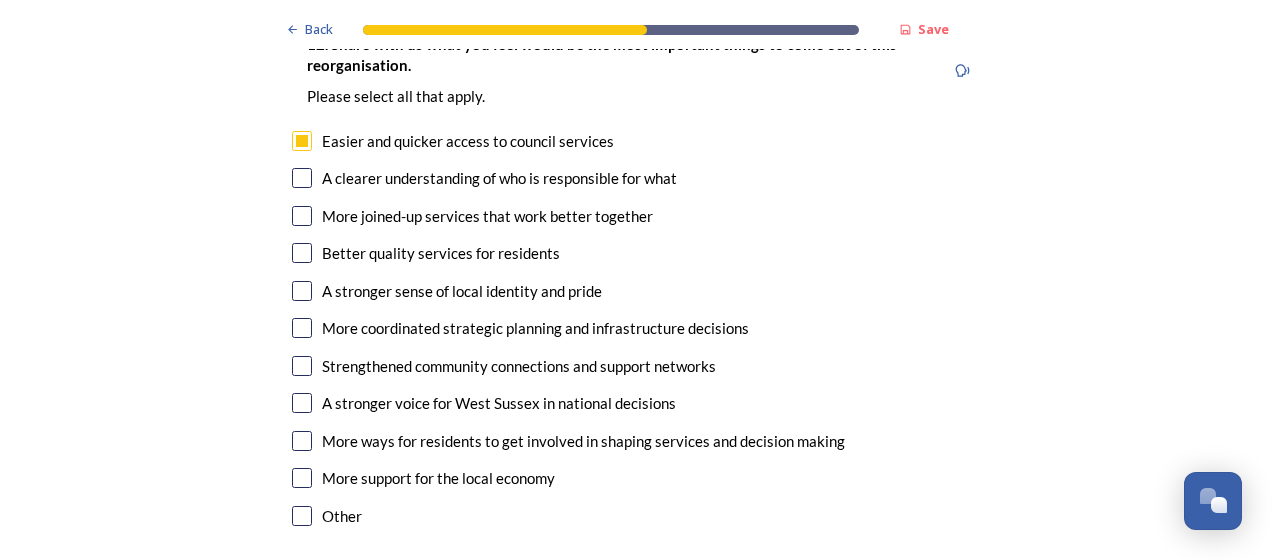 click at bounding box center (302, 178) 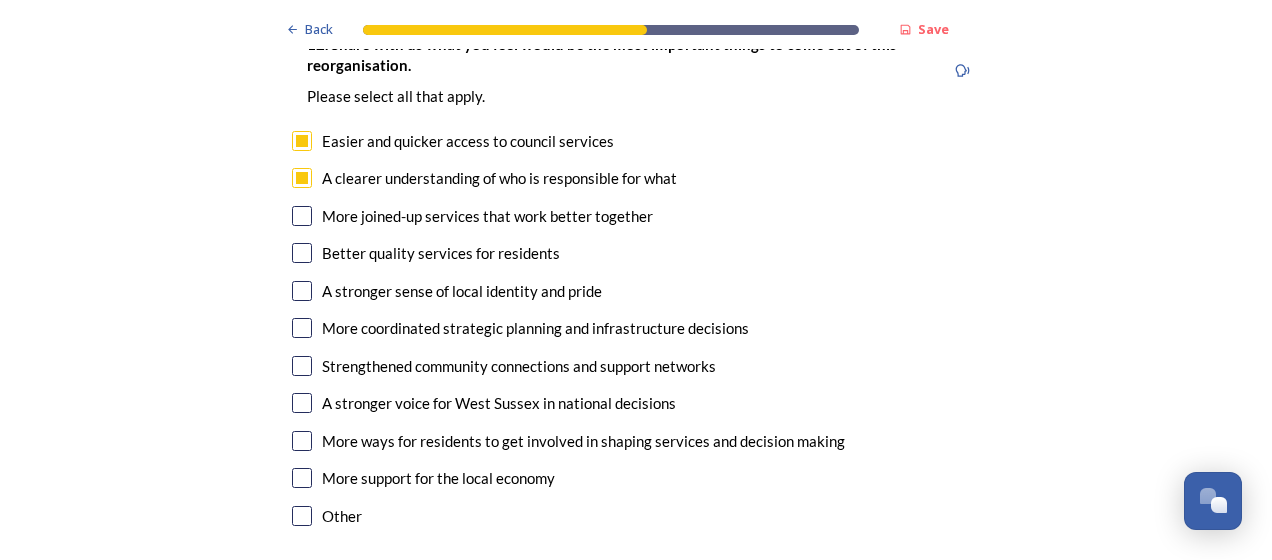 click at bounding box center (302, 216) 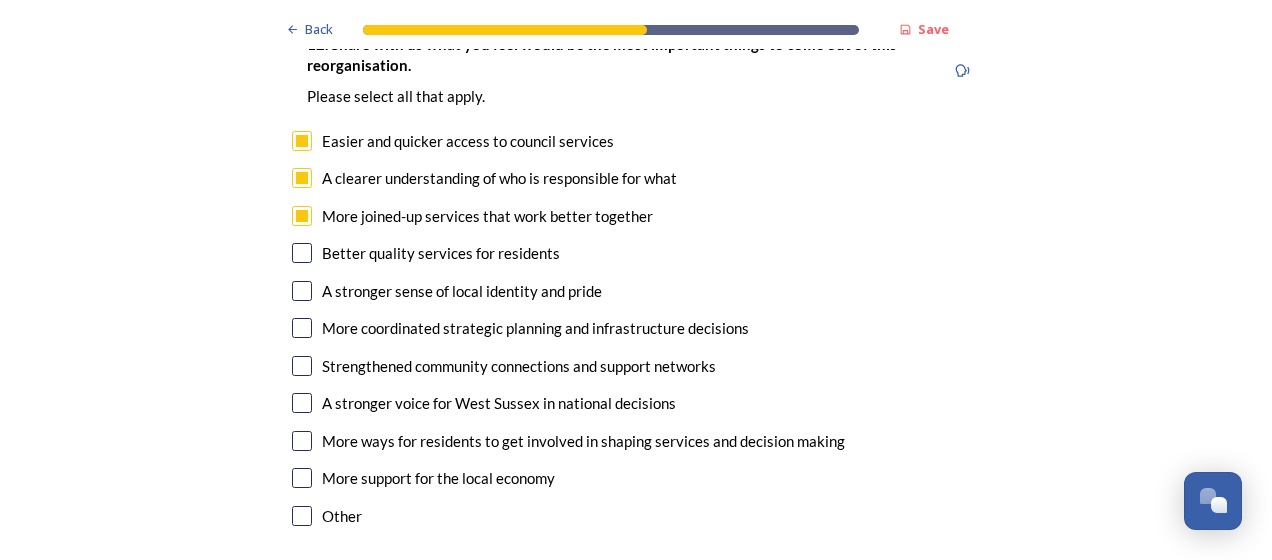 click at bounding box center [302, 253] 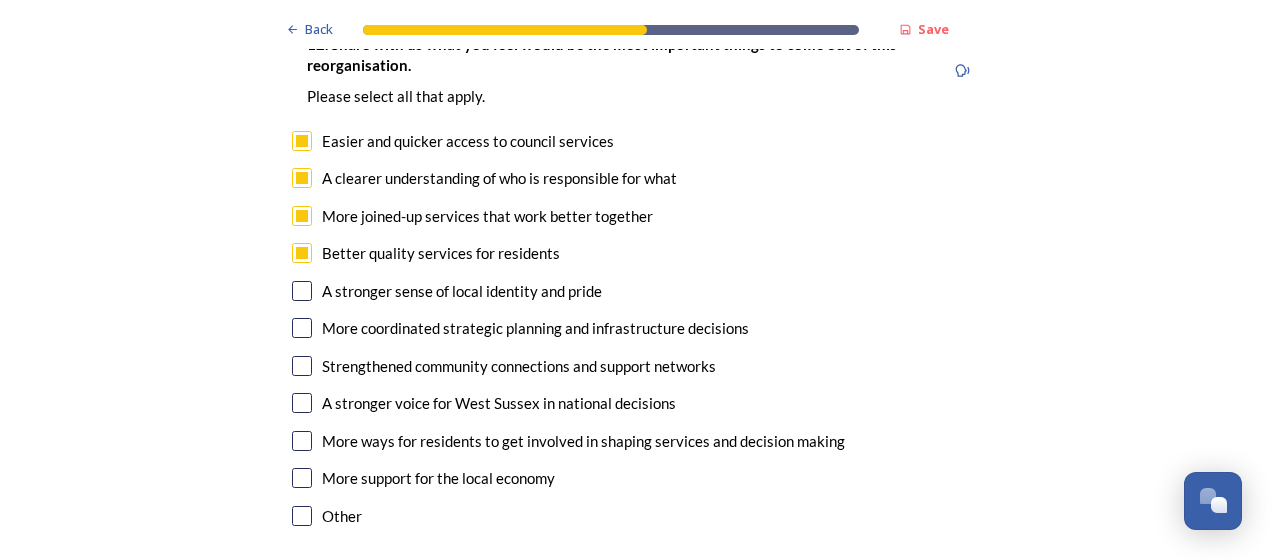 click at bounding box center [302, 291] 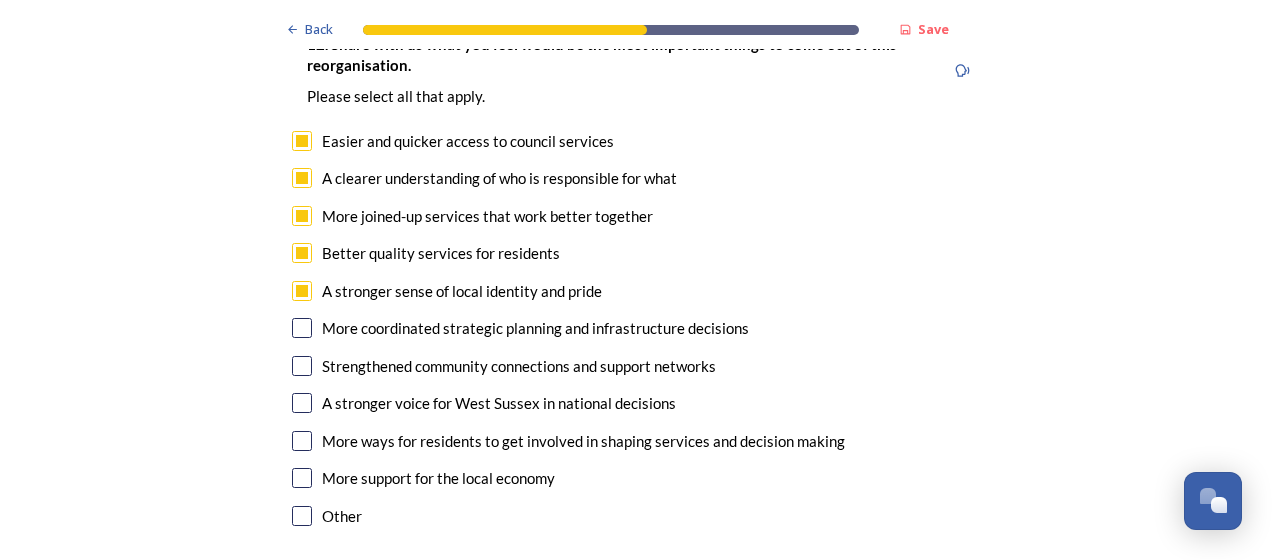 click at bounding box center (302, 328) 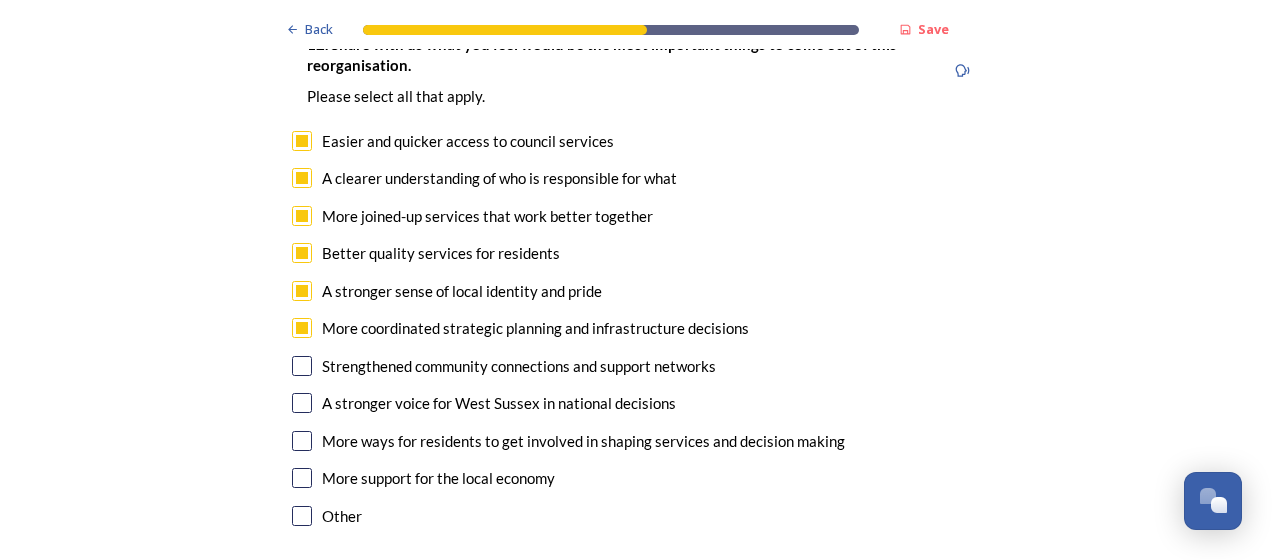 click at bounding box center [302, 366] 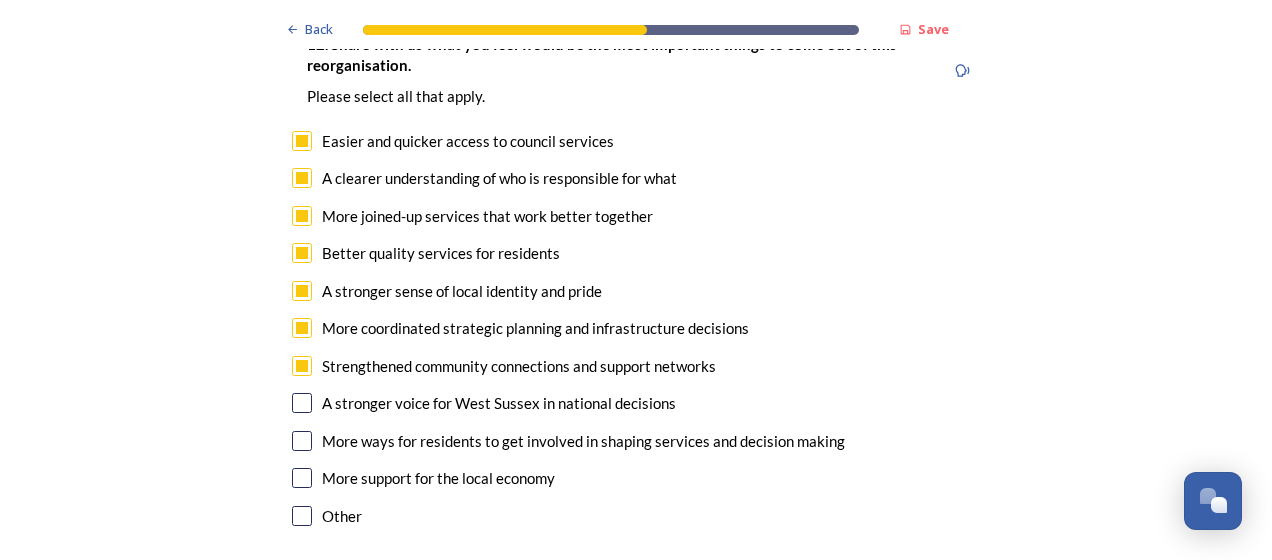 click at bounding box center [302, 441] 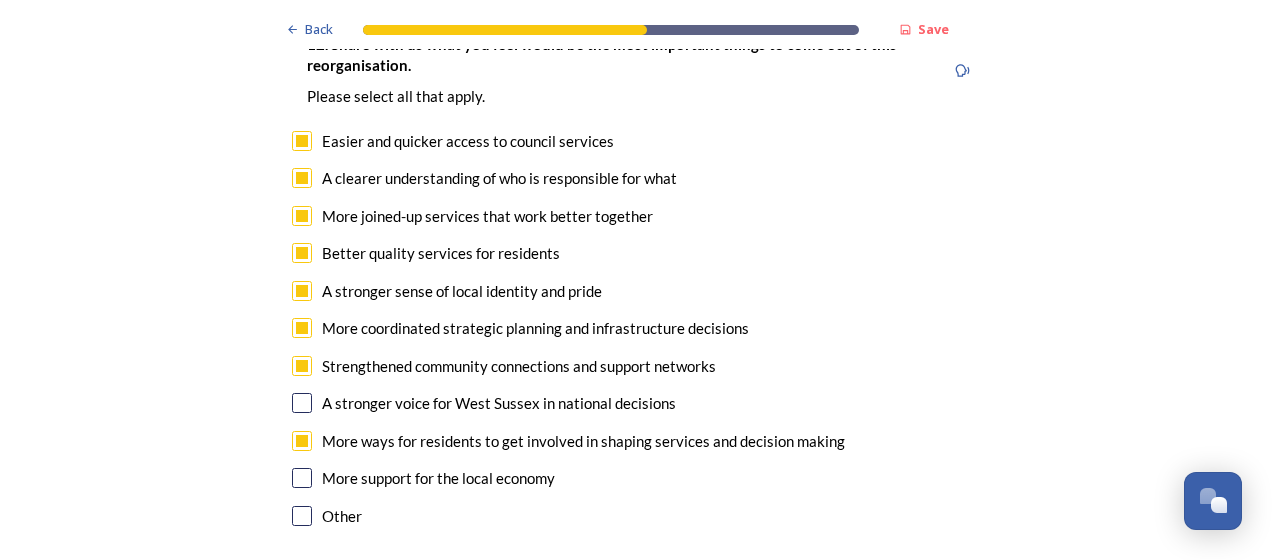 click at bounding box center [302, 478] 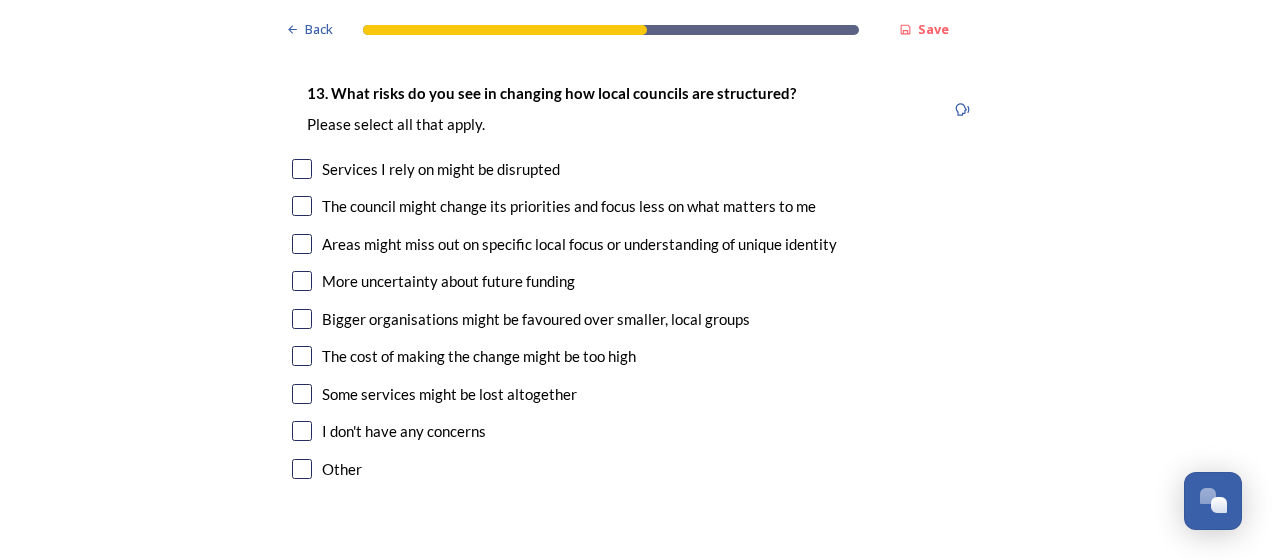 scroll, scrollTop: 3932, scrollLeft: 0, axis: vertical 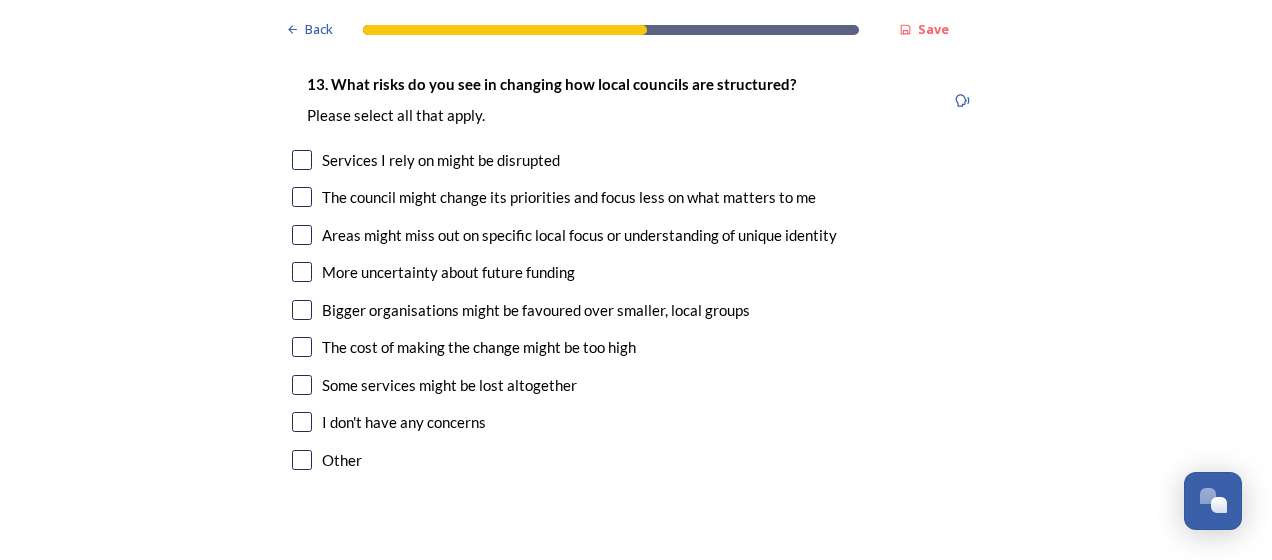 click at bounding box center (302, 160) 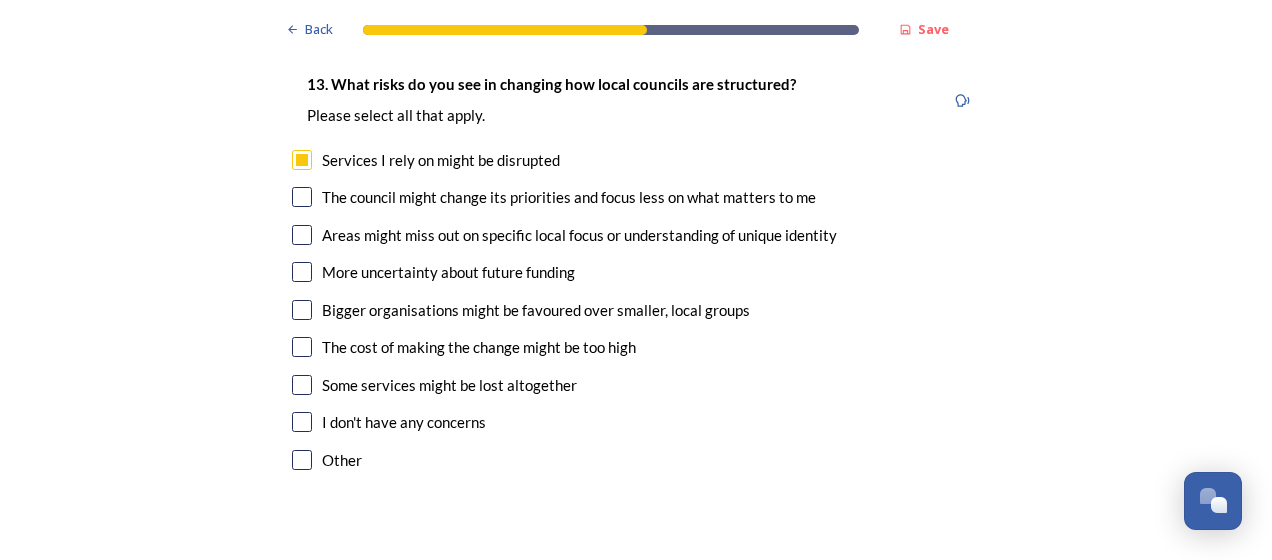 click at bounding box center [302, 197] 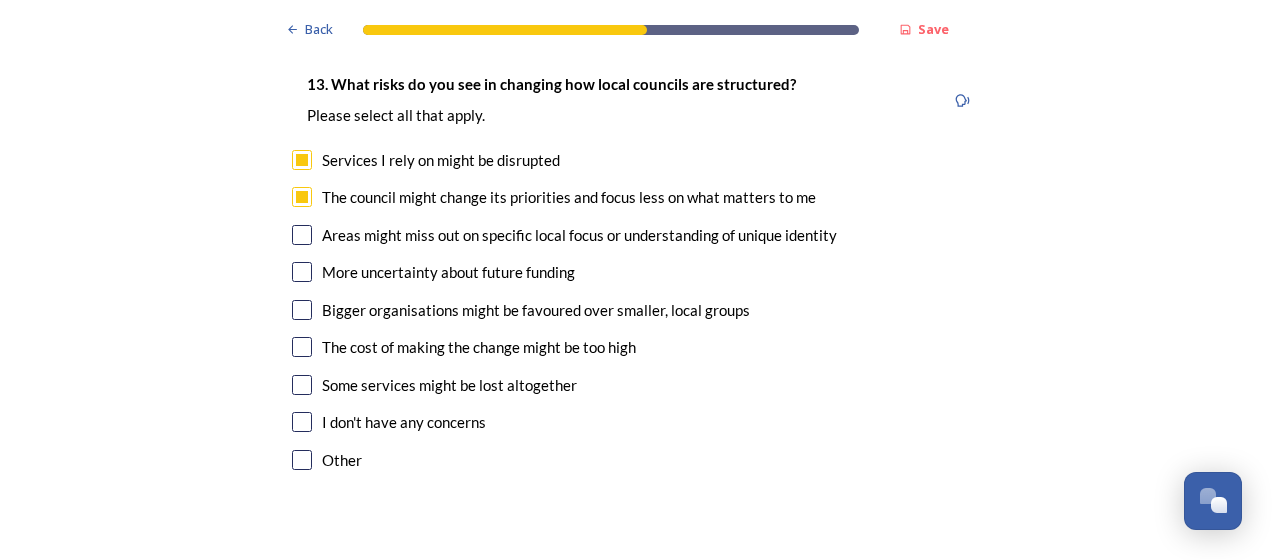 click at bounding box center (302, 235) 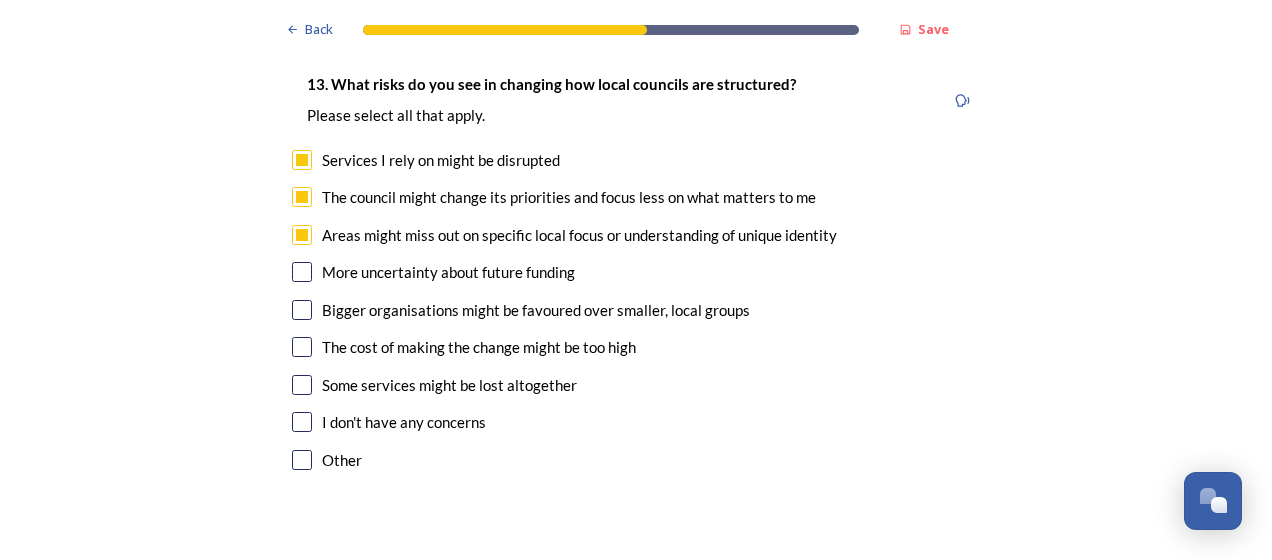 click at bounding box center [302, 272] 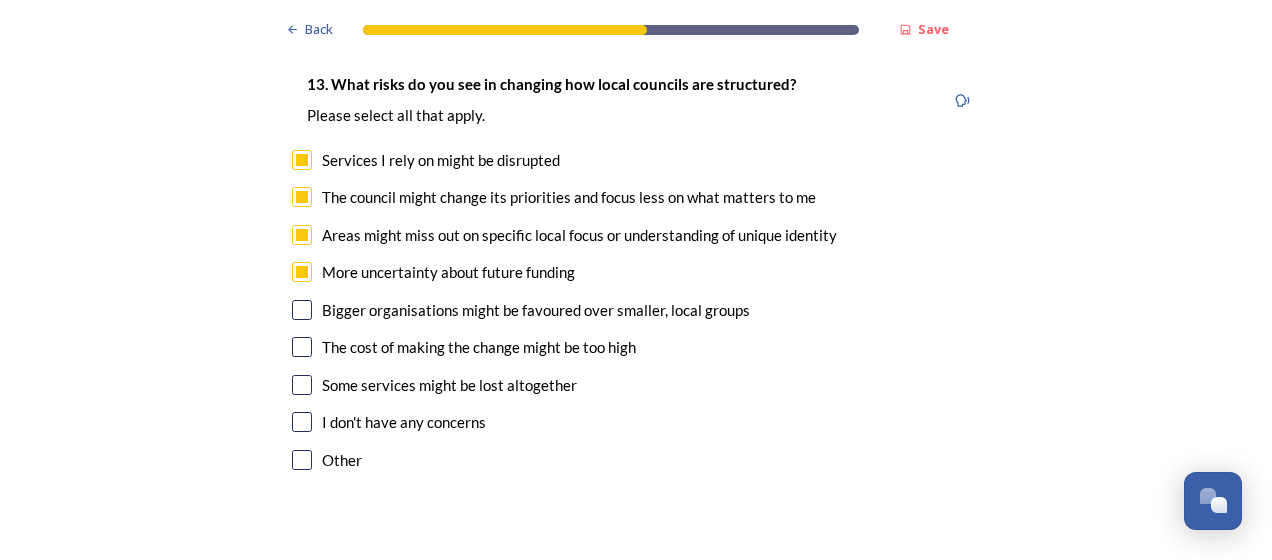 click at bounding box center [302, 310] 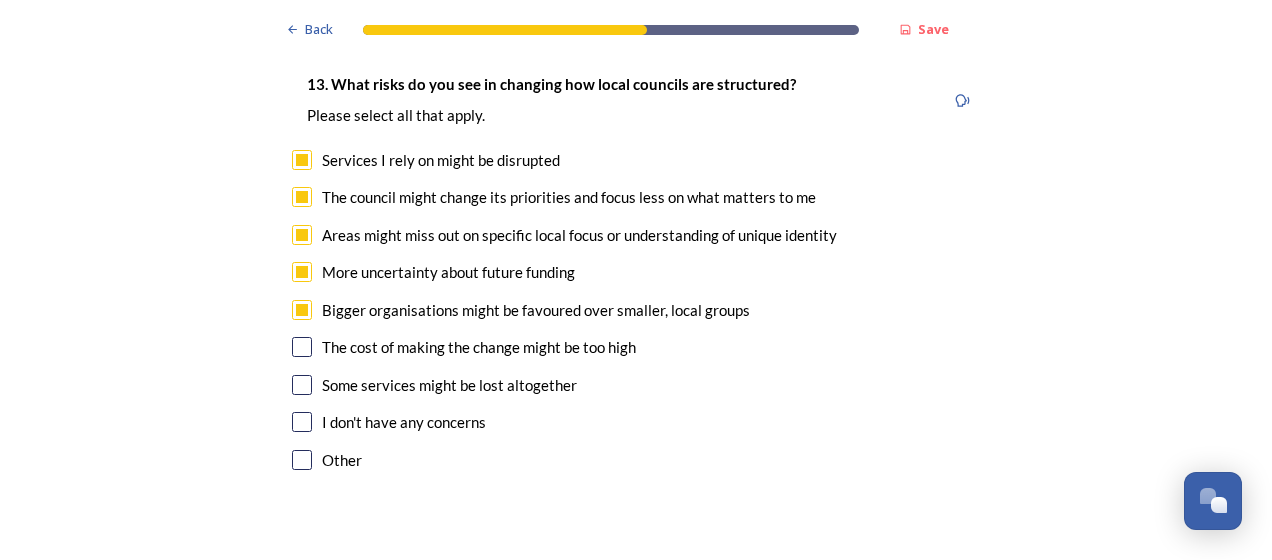 click at bounding box center (302, 347) 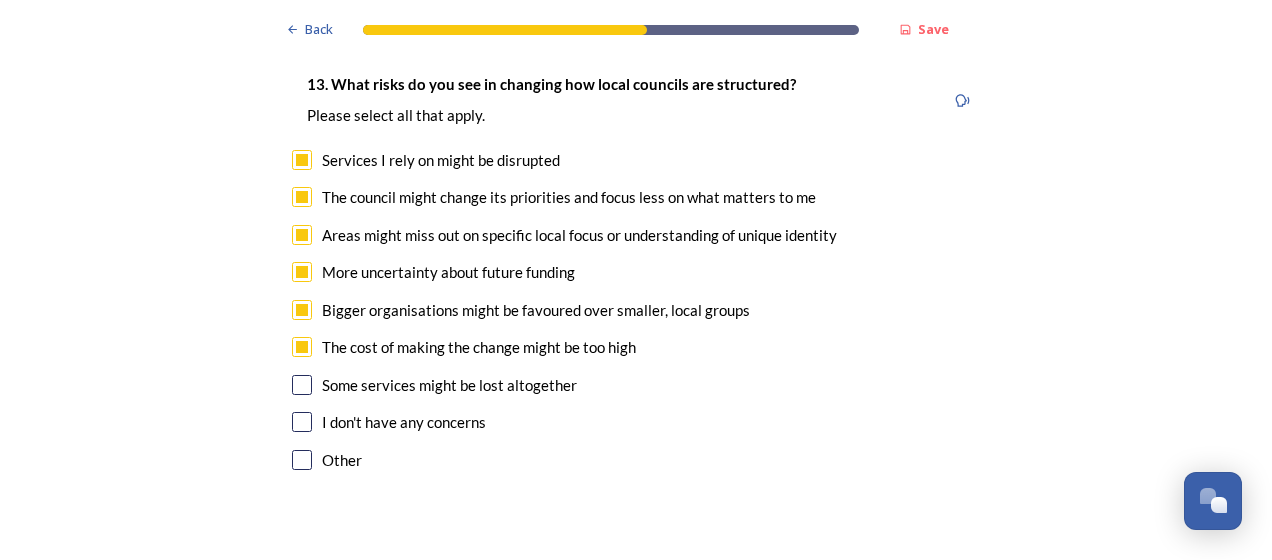 click at bounding box center [302, 385] 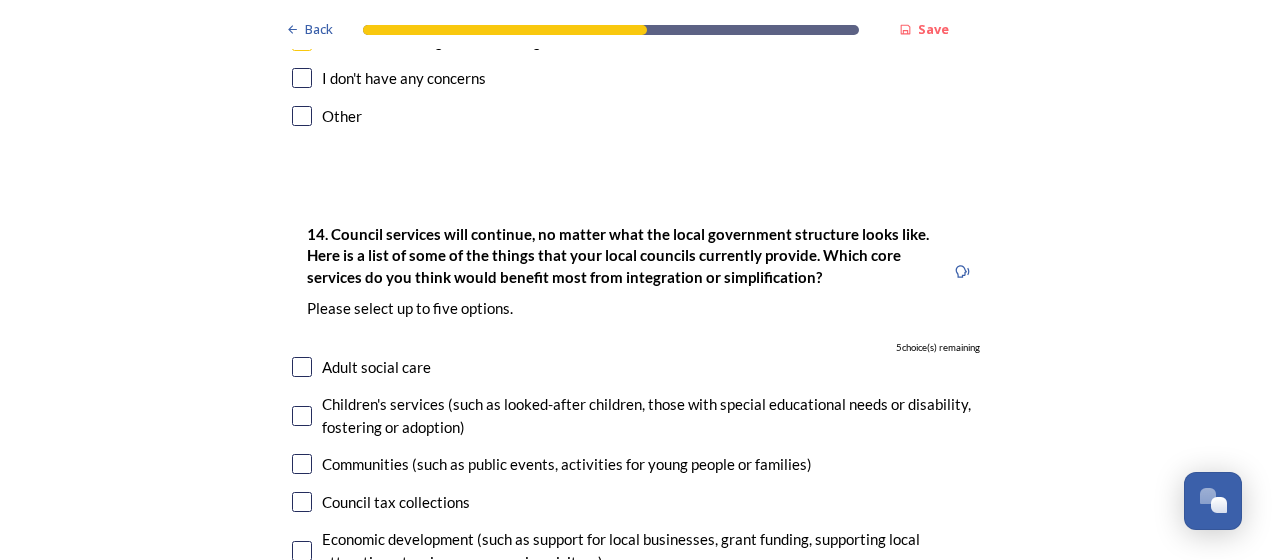 scroll, scrollTop: 4292, scrollLeft: 0, axis: vertical 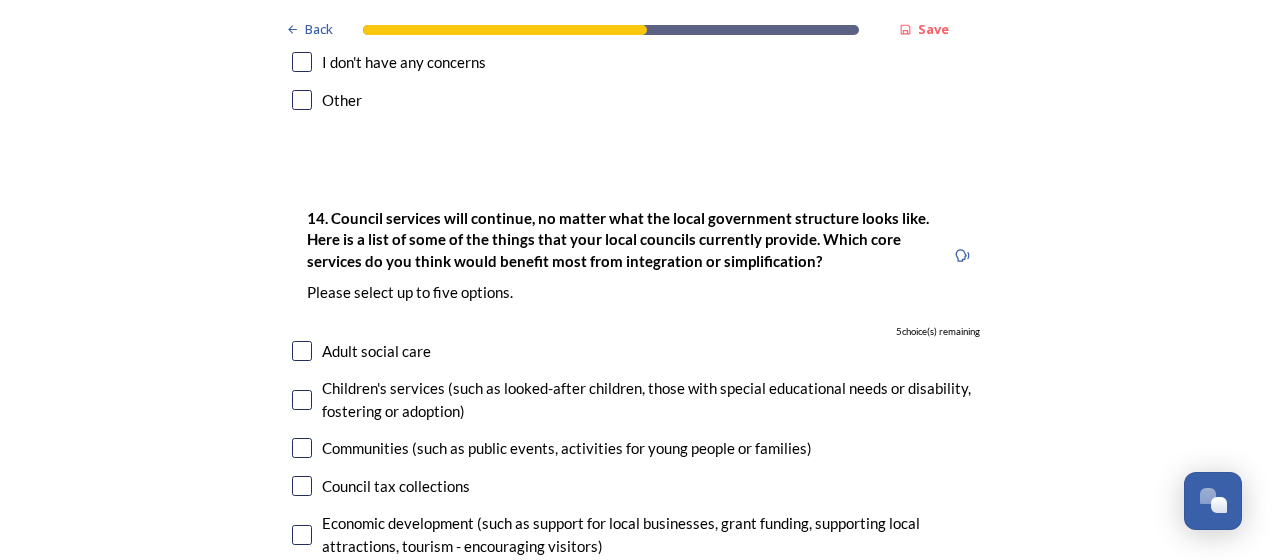 click at bounding box center (302, 100) 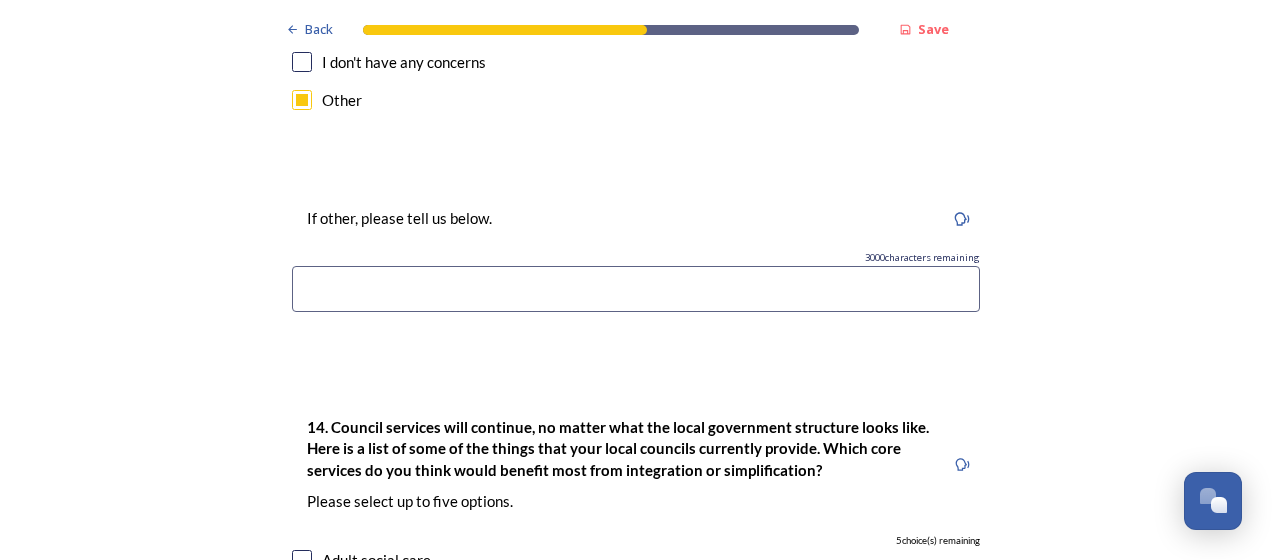 click at bounding box center (636, 289) 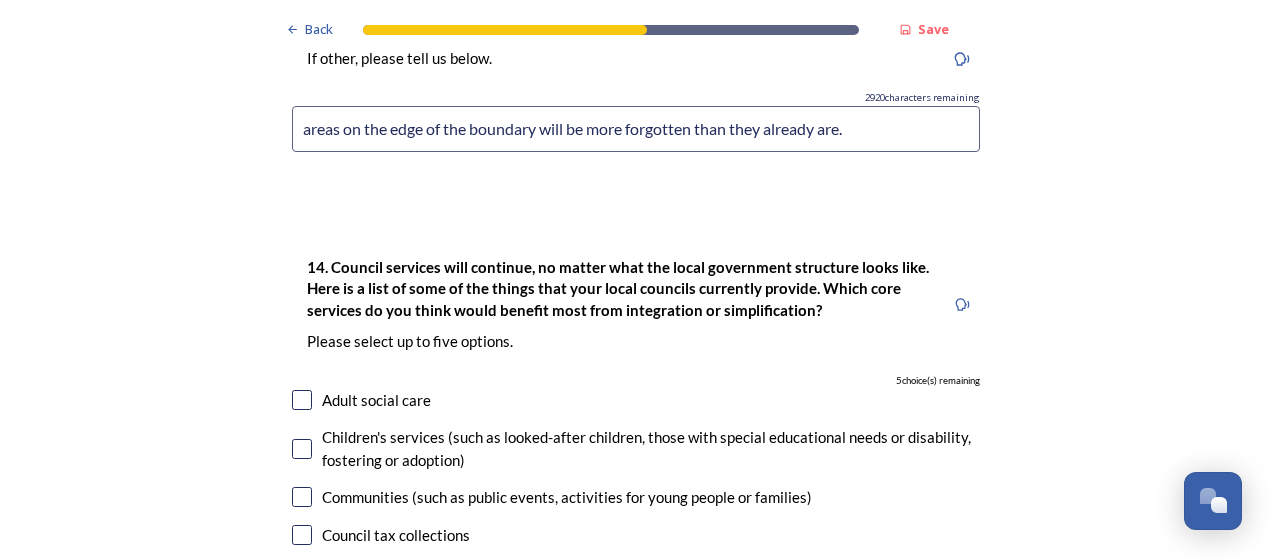 scroll, scrollTop: 4514, scrollLeft: 0, axis: vertical 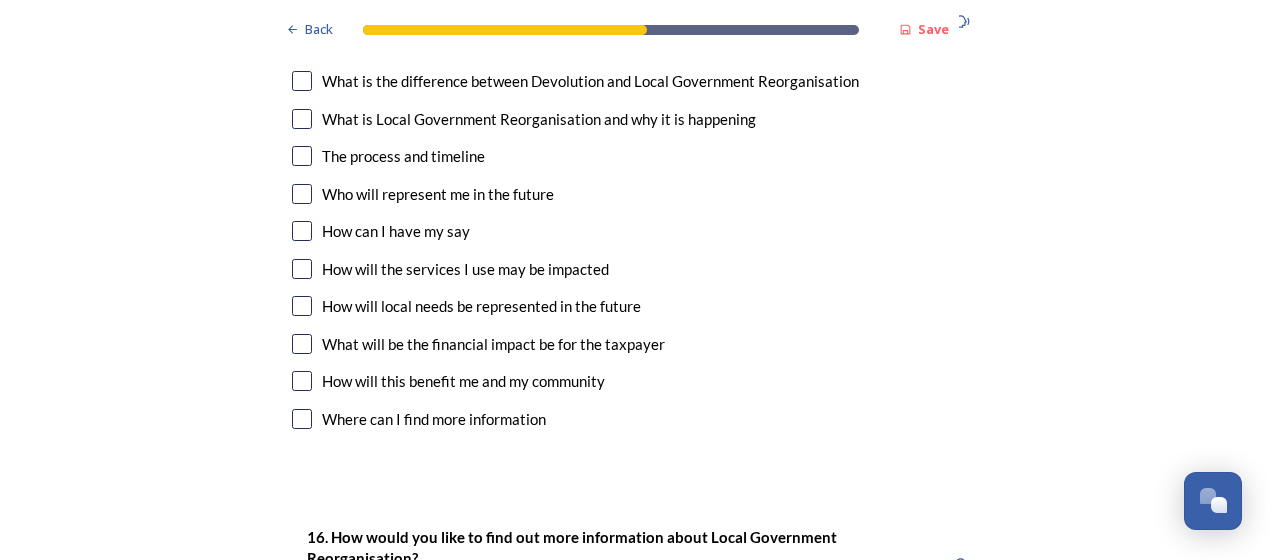 type on "areas on the edge of the boundary will be more forgotten than they already are. larger towns and cities will be prioritised over smaller towns and villages as is already the case." 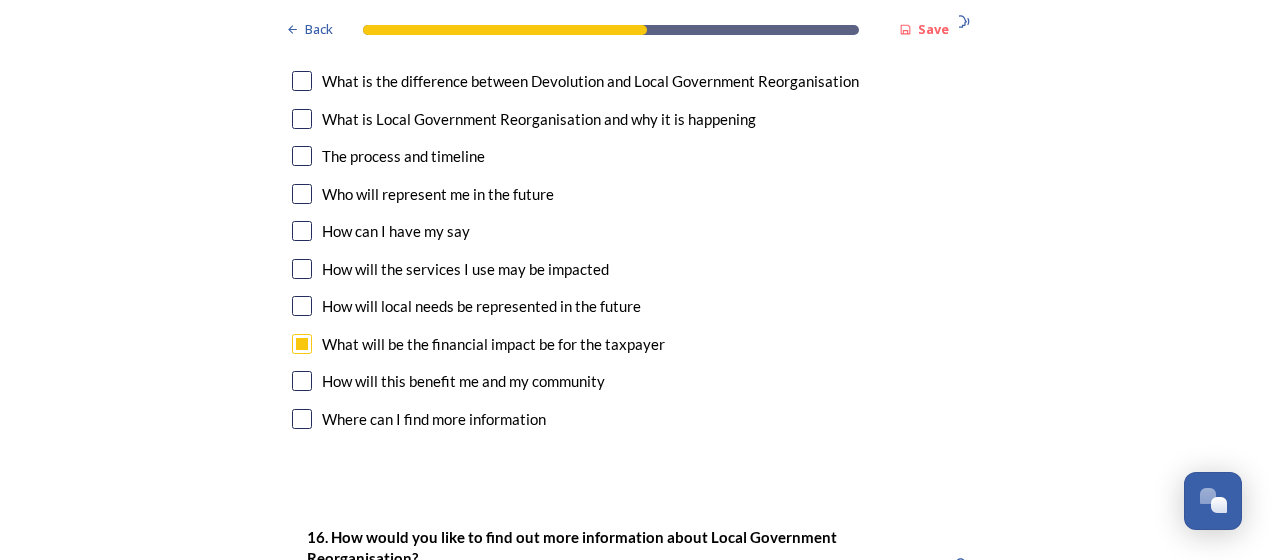 click at bounding box center (302, 381) 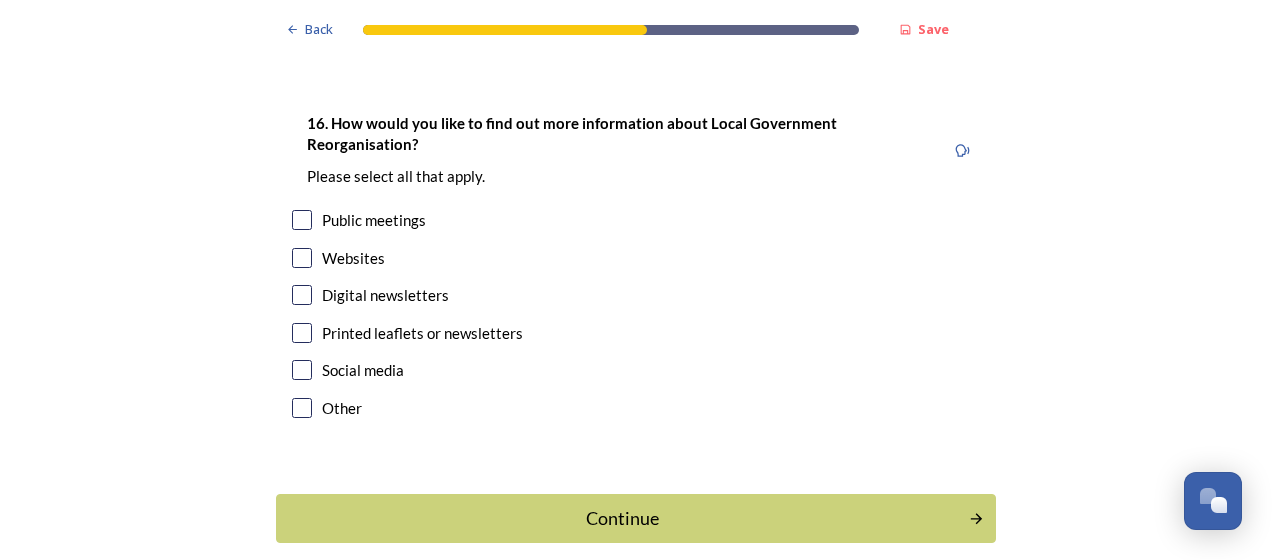 scroll, scrollTop: 6174, scrollLeft: 0, axis: vertical 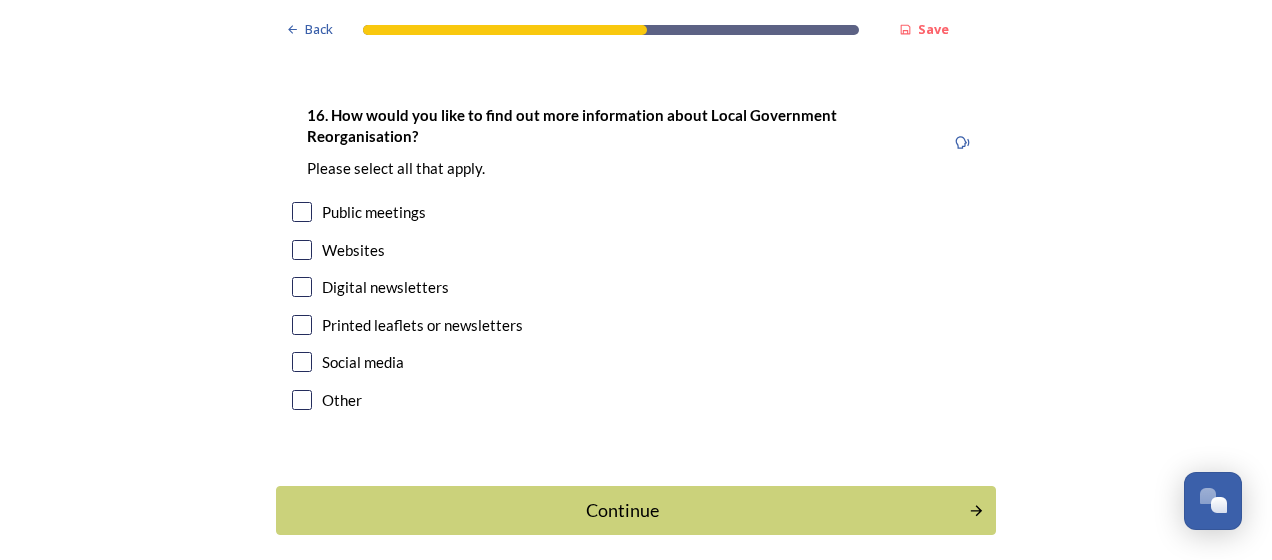 click at bounding box center (302, 212) 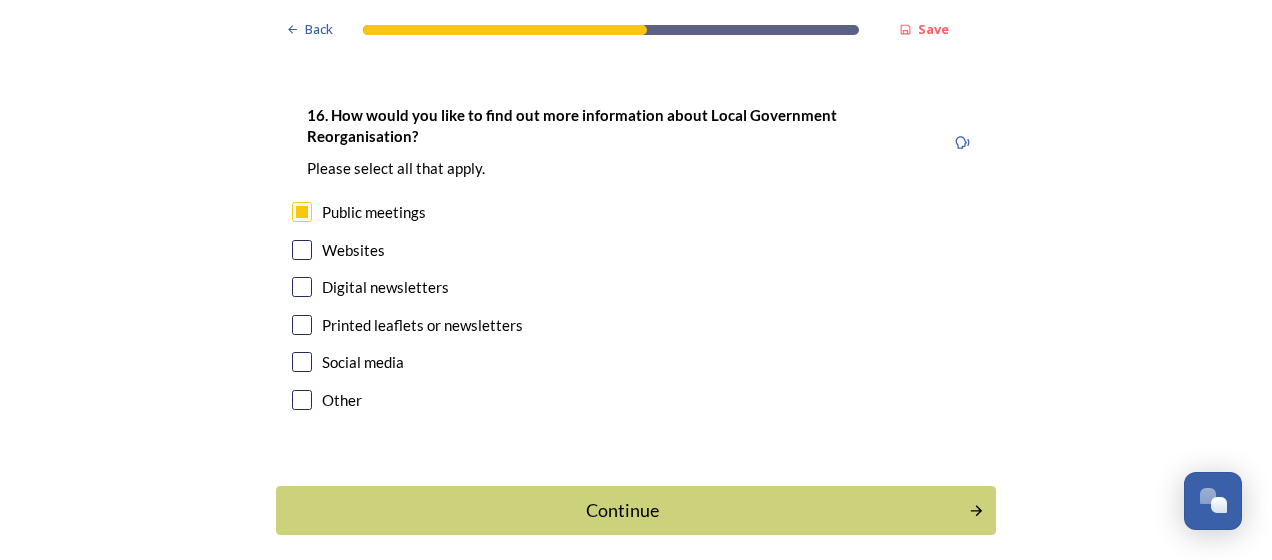 click at bounding box center [302, 250] 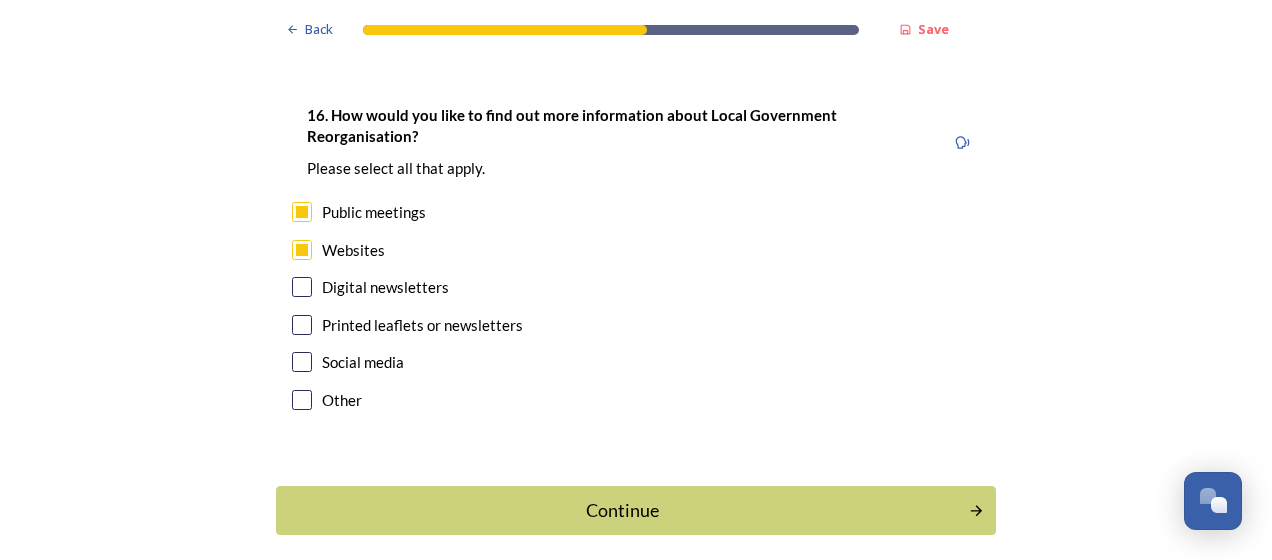 click at bounding box center (302, 287) 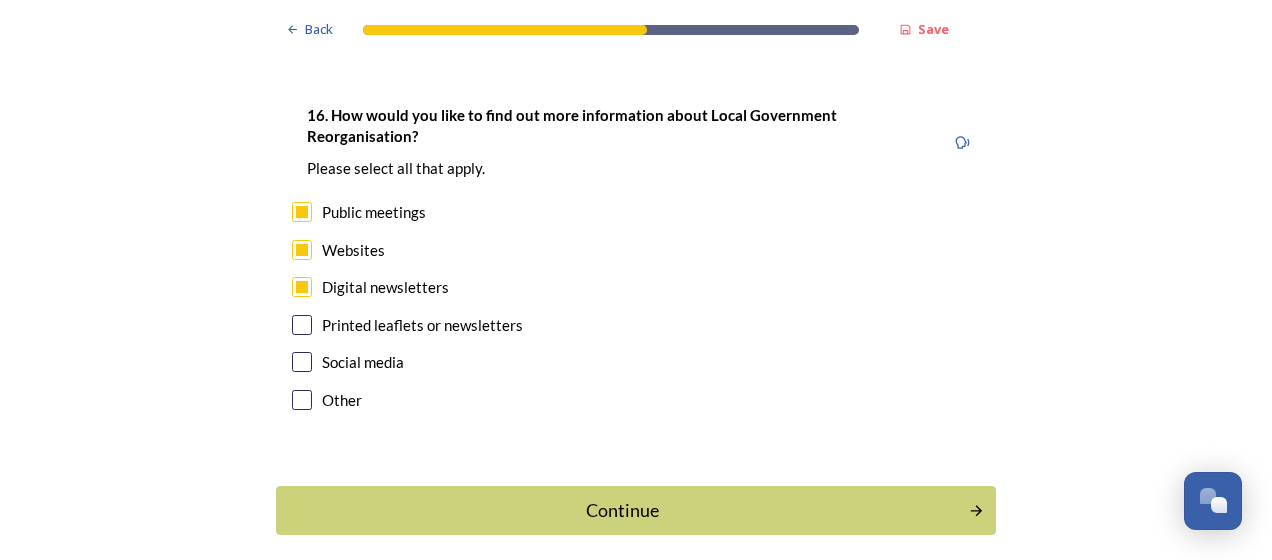 click at bounding box center (302, 325) 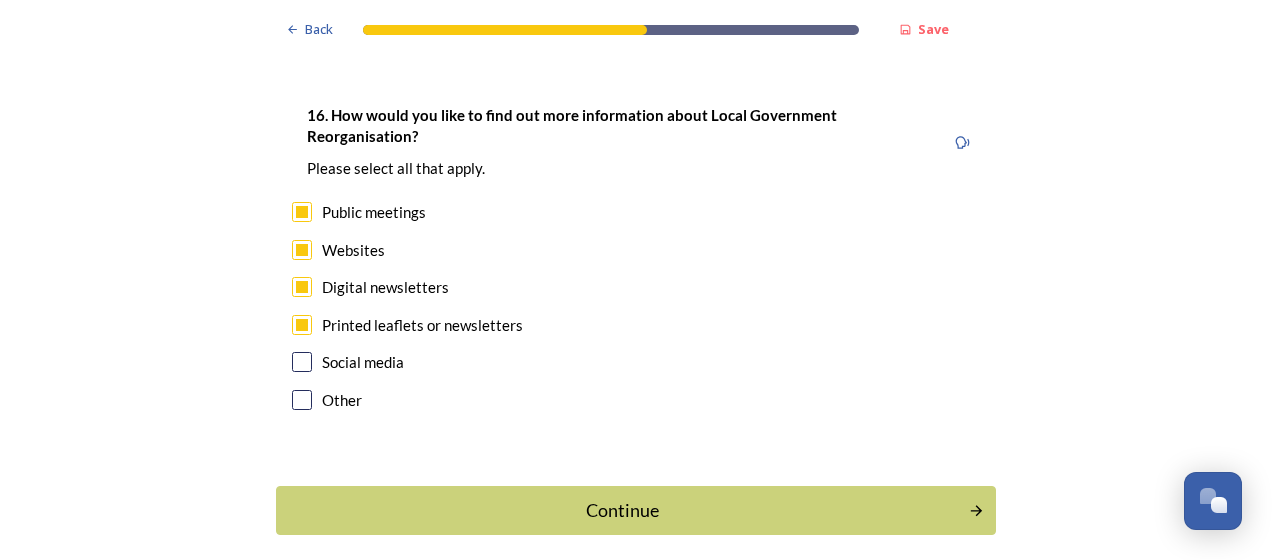 click at bounding box center [302, 362] 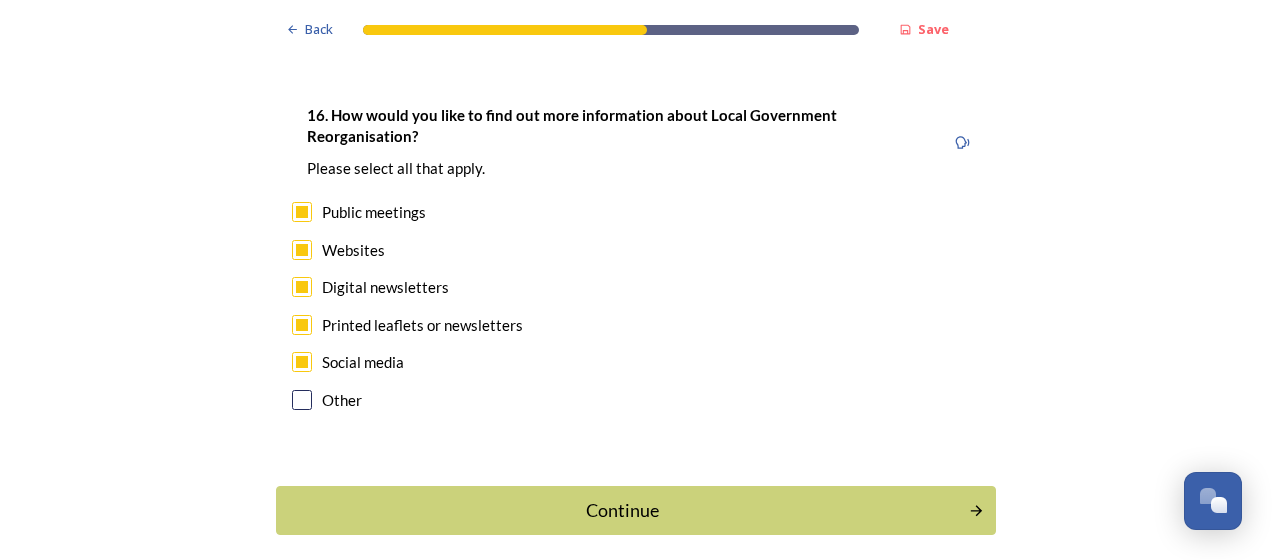 click at bounding box center [302, 400] 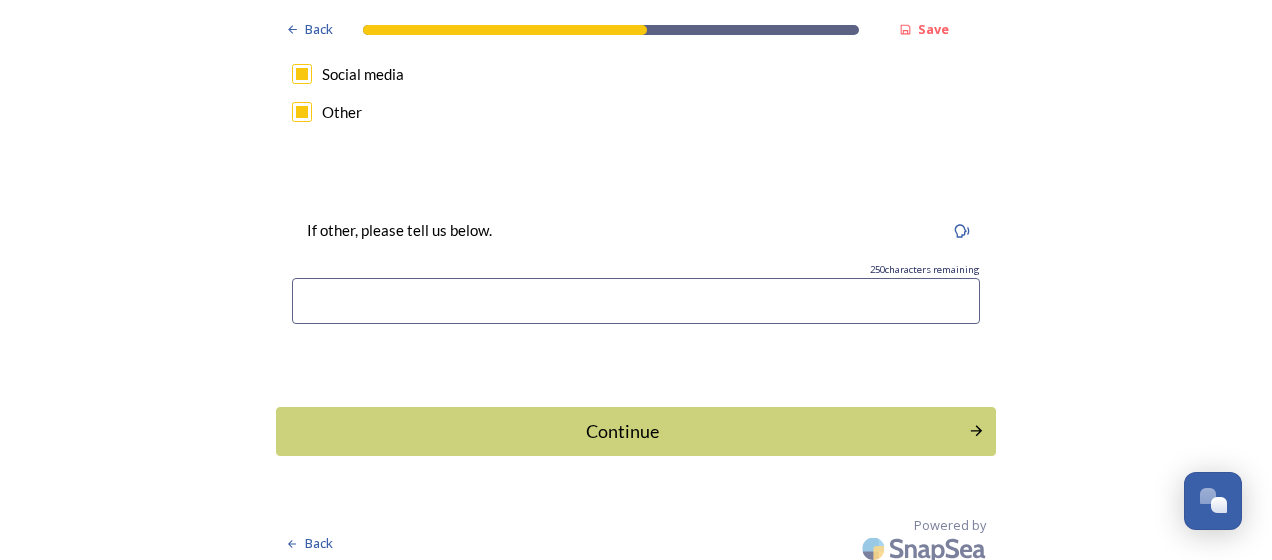 scroll, scrollTop: 6472, scrollLeft: 0, axis: vertical 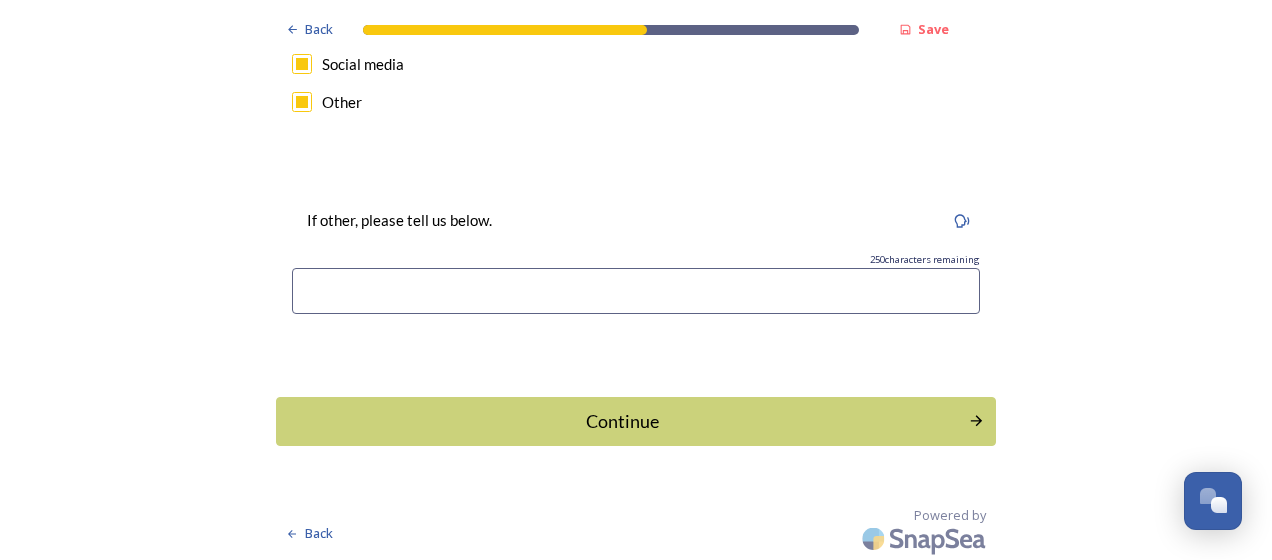 click at bounding box center [636, 291] 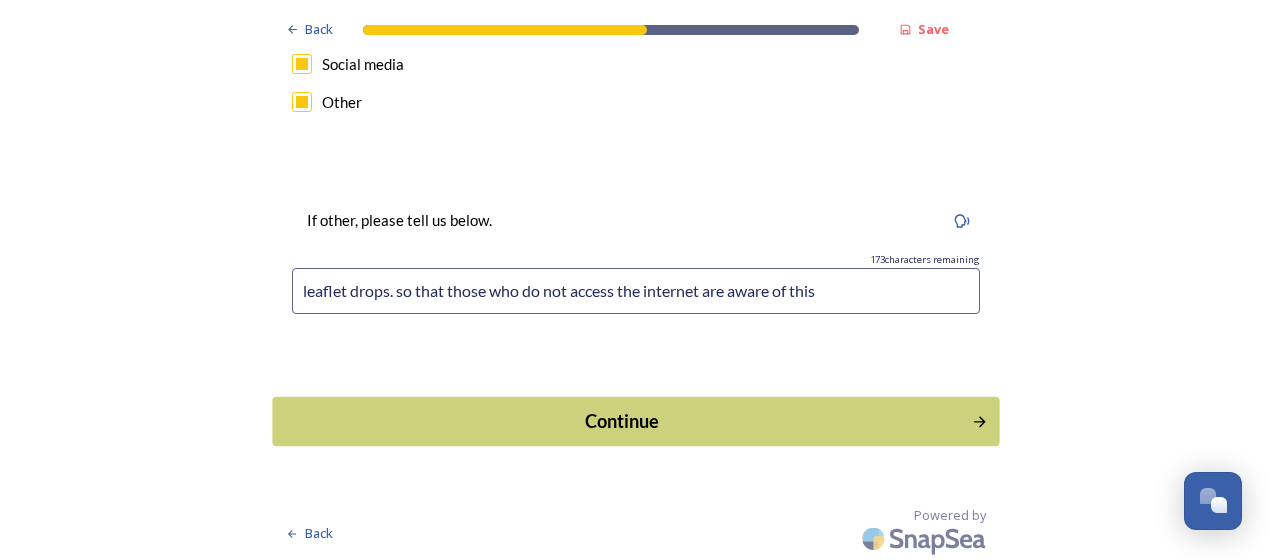 type on "leaflet drops. so that those who do not access the internet are aware of this" 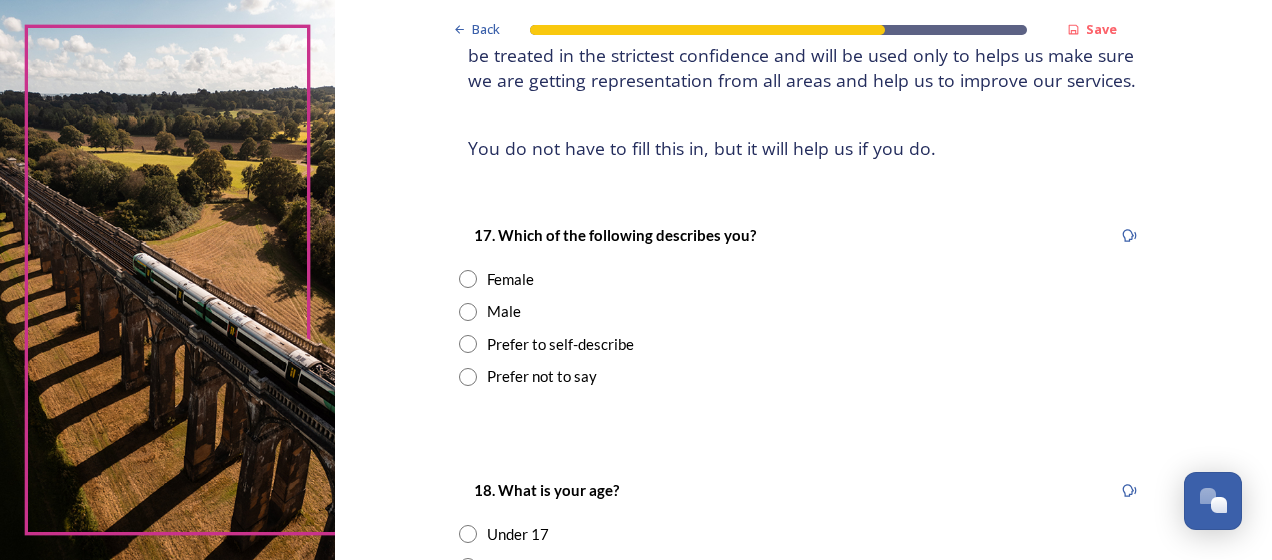 scroll, scrollTop: 213, scrollLeft: 0, axis: vertical 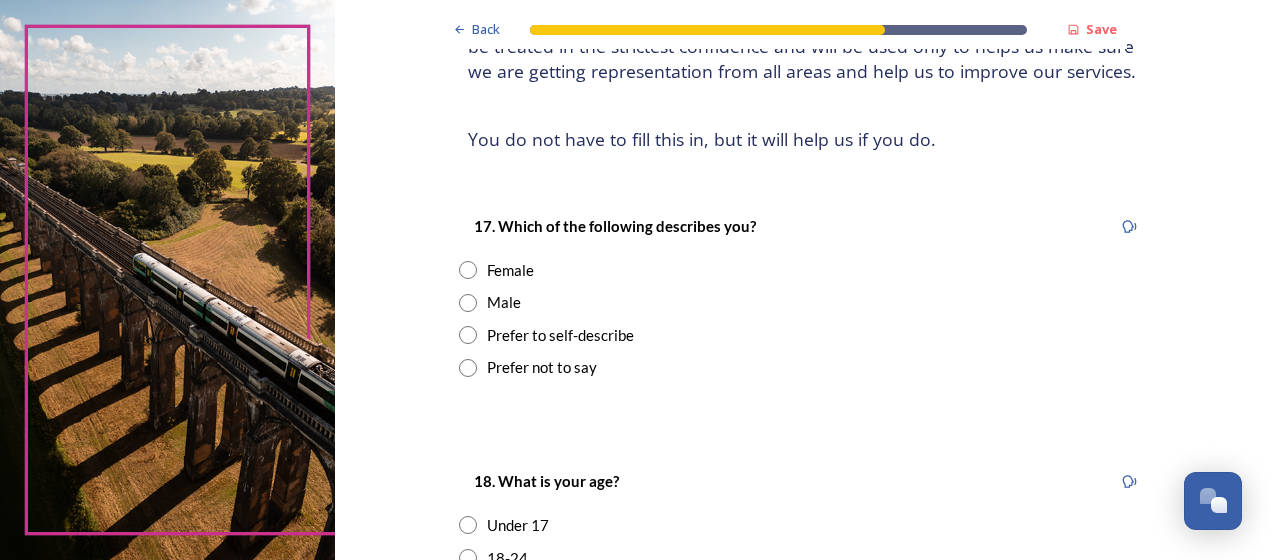 click at bounding box center (468, 270) 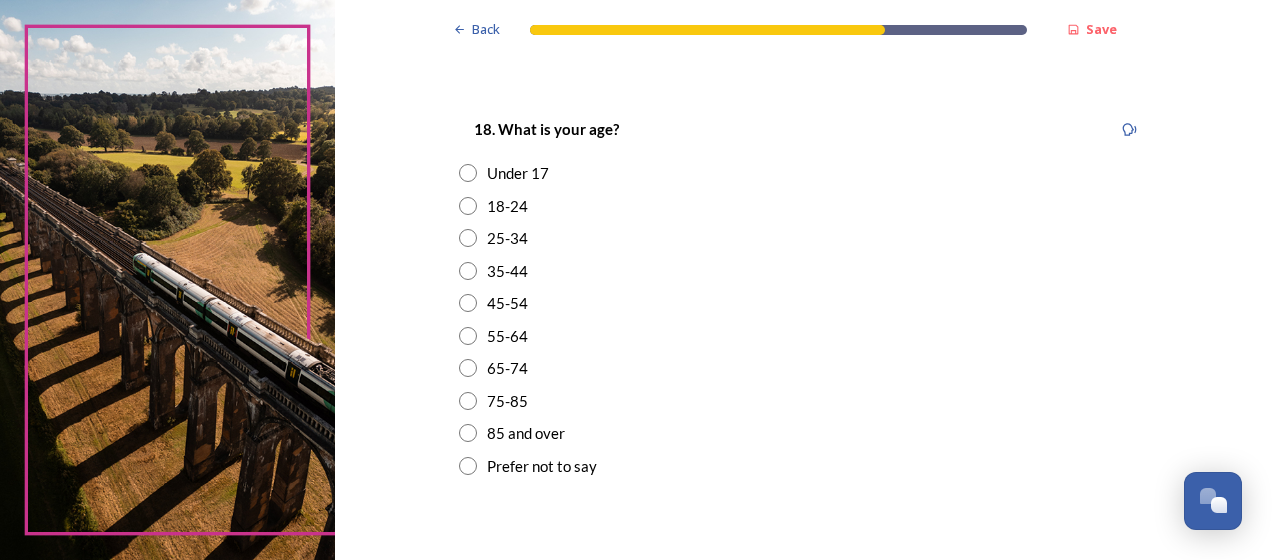 scroll, scrollTop: 567, scrollLeft: 0, axis: vertical 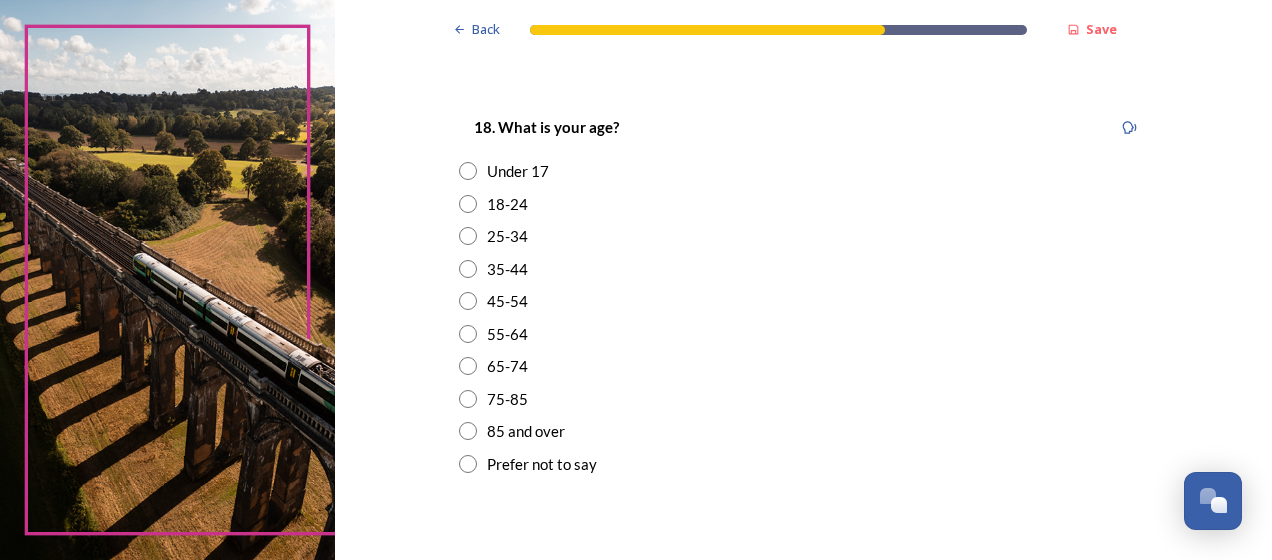 click at bounding box center [468, 269] 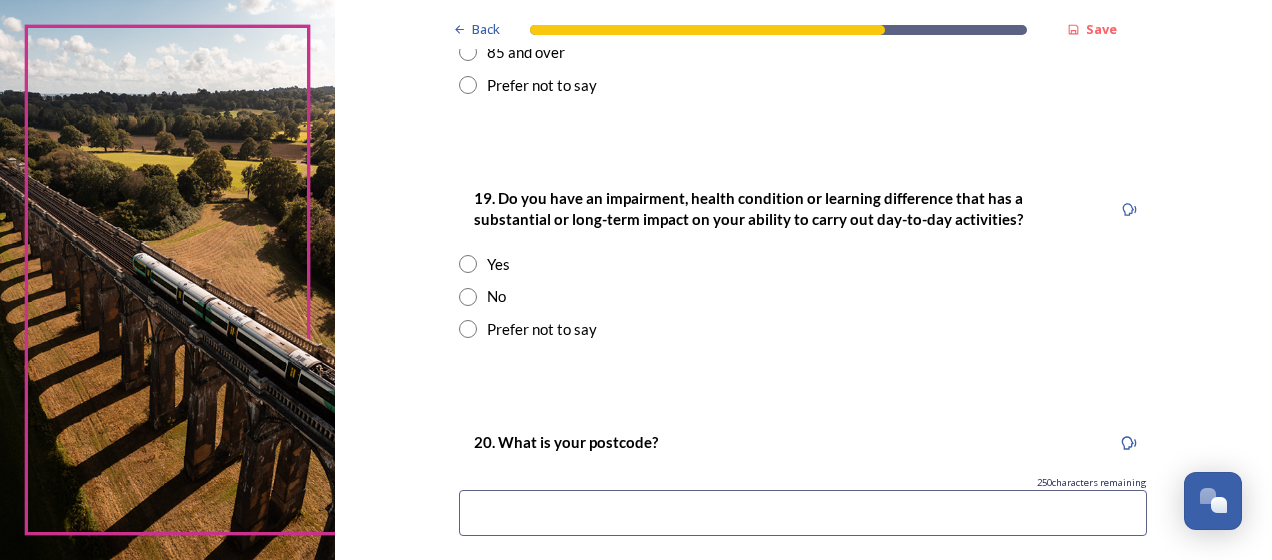 scroll, scrollTop: 955, scrollLeft: 0, axis: vertical 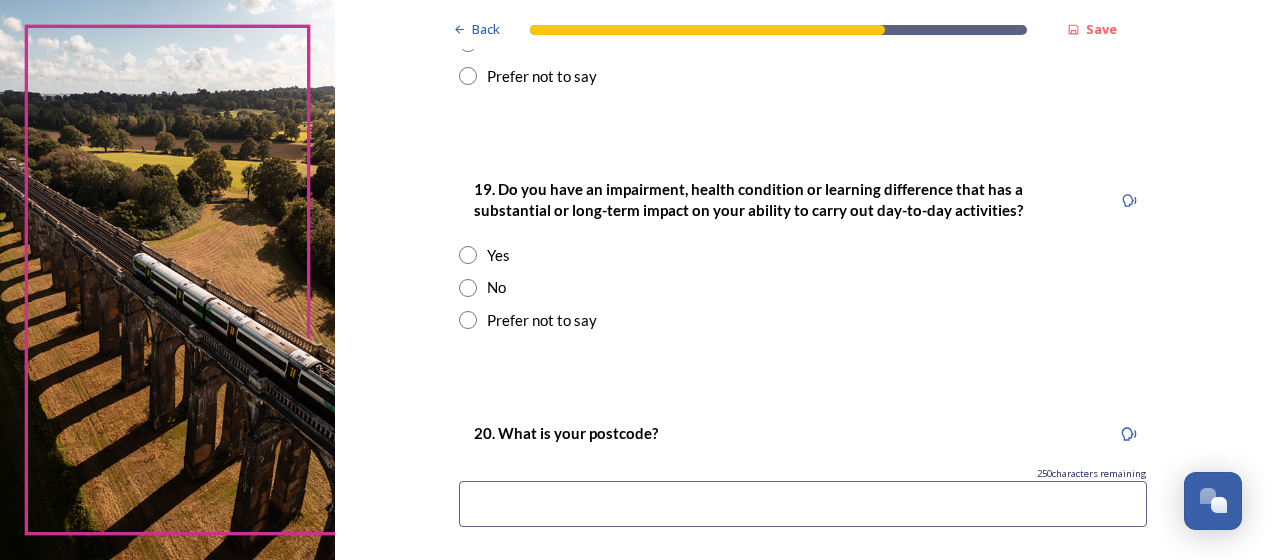 click at bounding box center [468, 288] 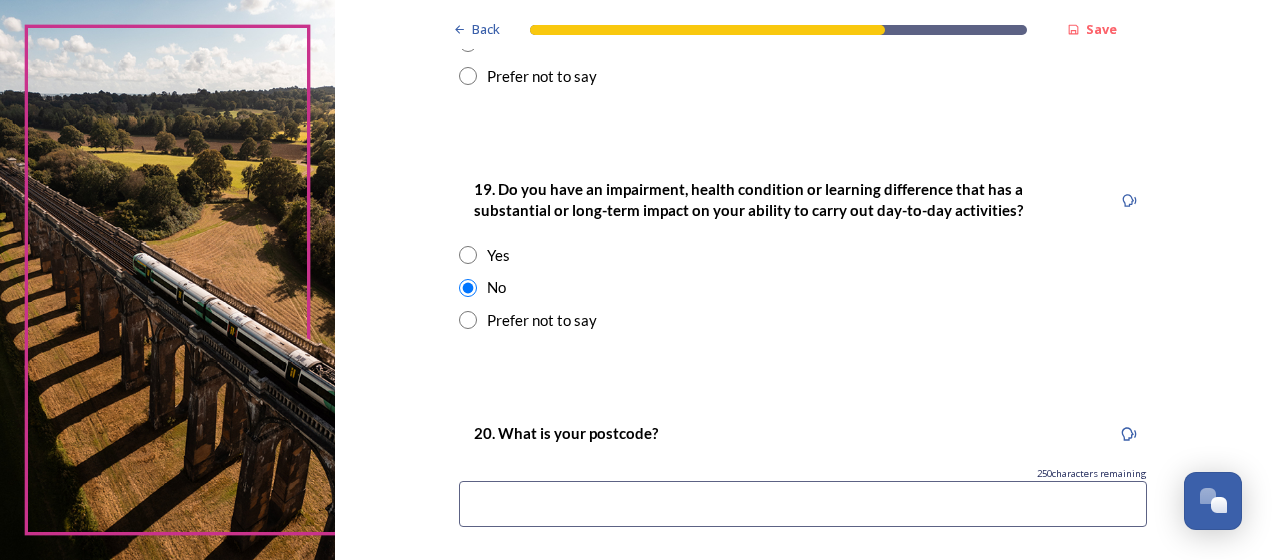 click at bounding box center (803, 504) 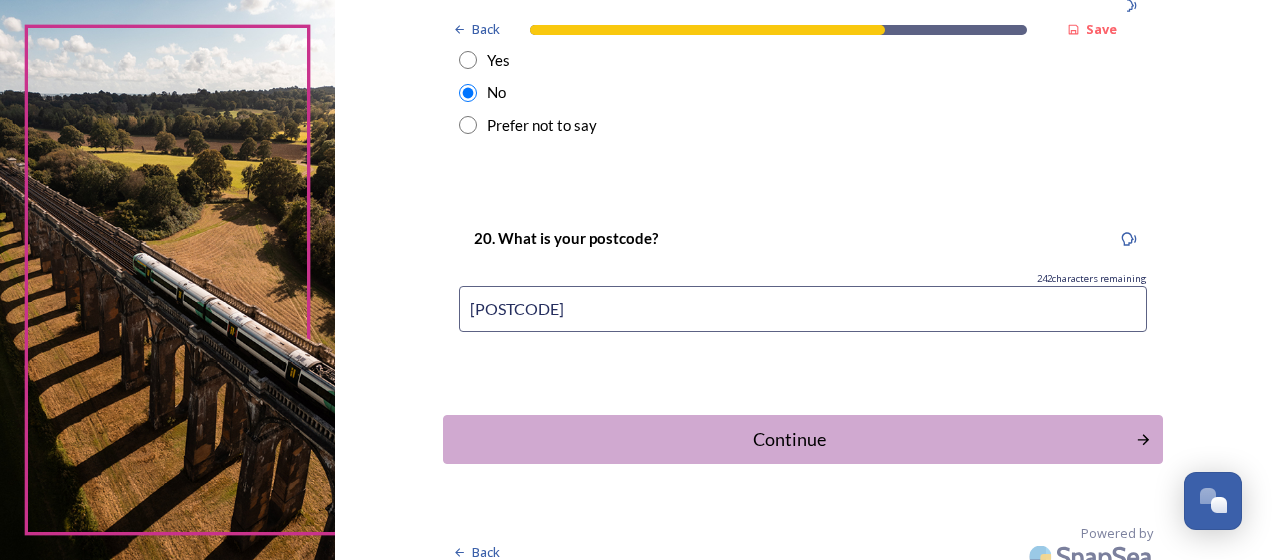scroll, scrollTop: 1168, scrollLeft: 0, axis: vertical 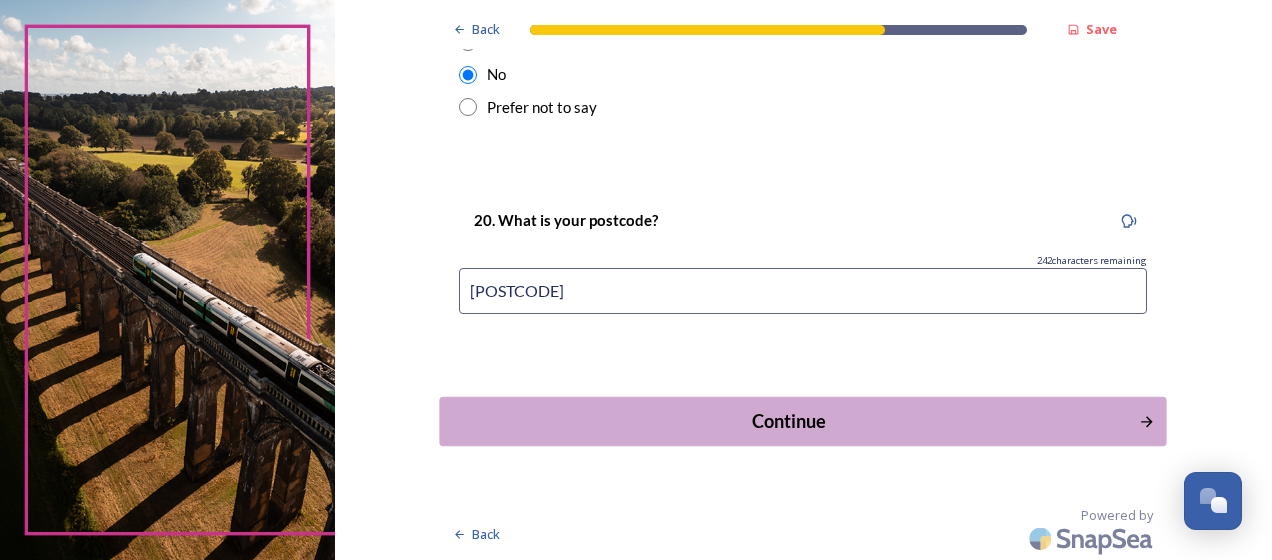 type on "[POSTCODE]" 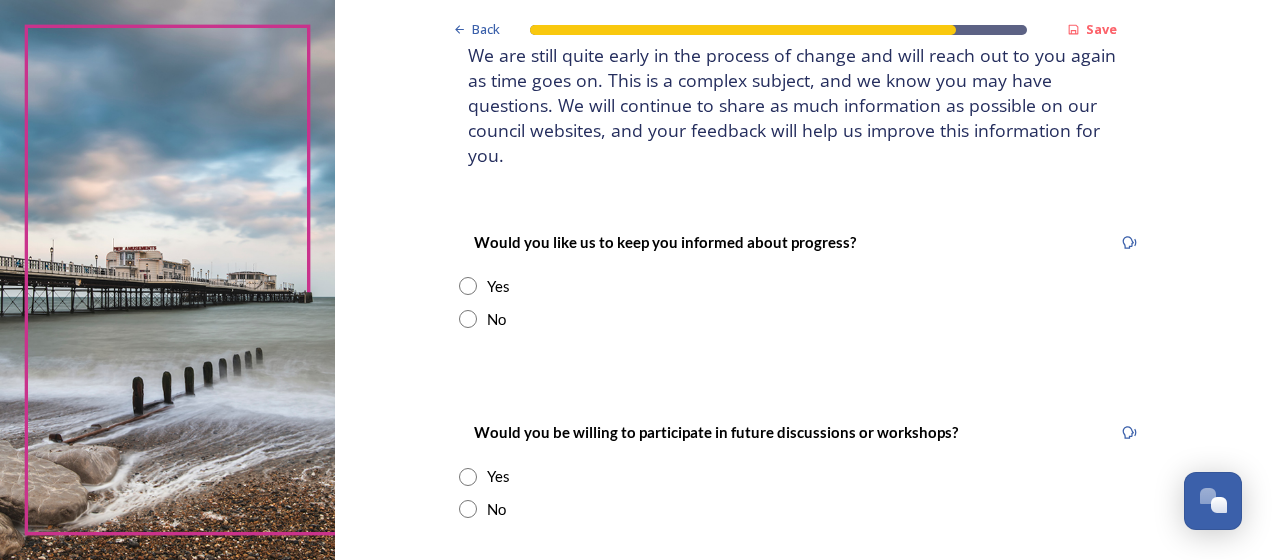 scroll, scrollTop: 156, scrollLeft: 0, axis: vertical 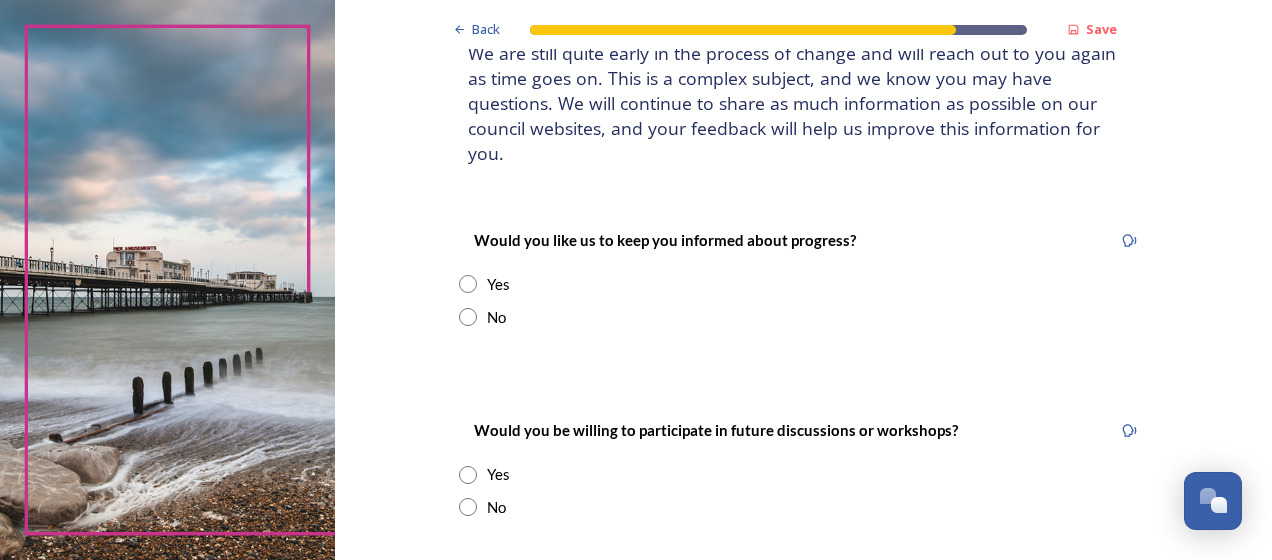 click at bounding box center [468, 317] 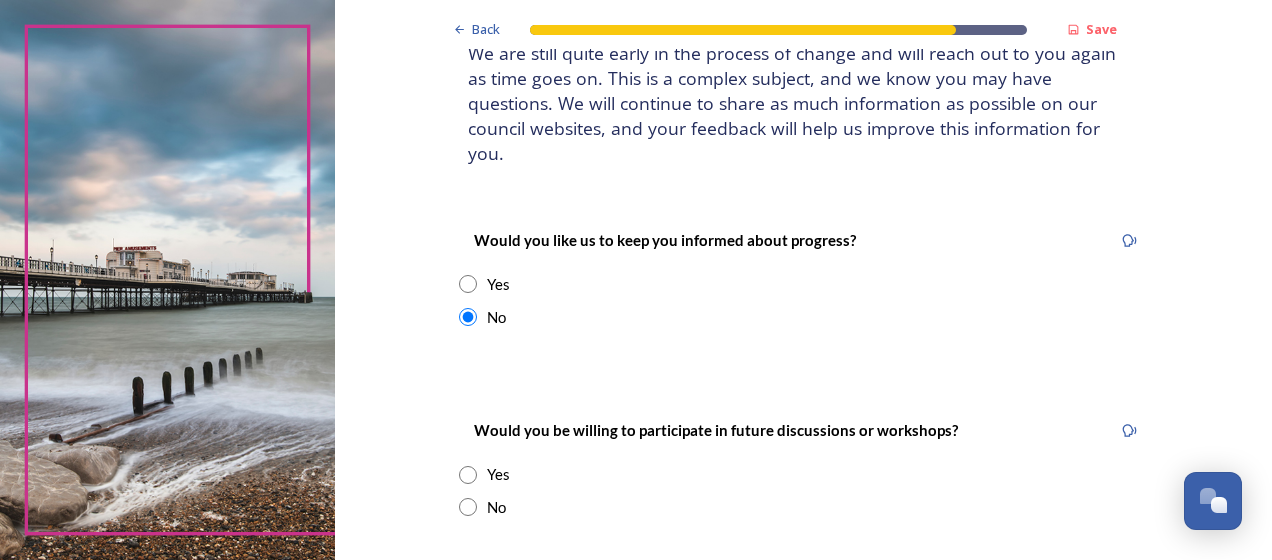 click at bounding box center [468, 284] 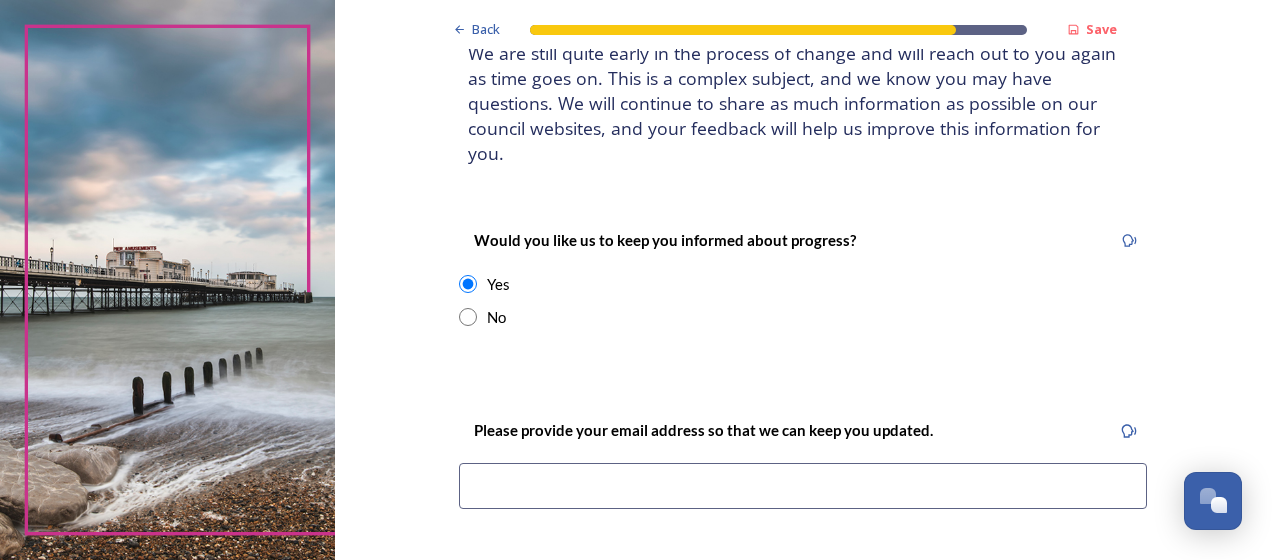 click at bounding box center [468, 317] 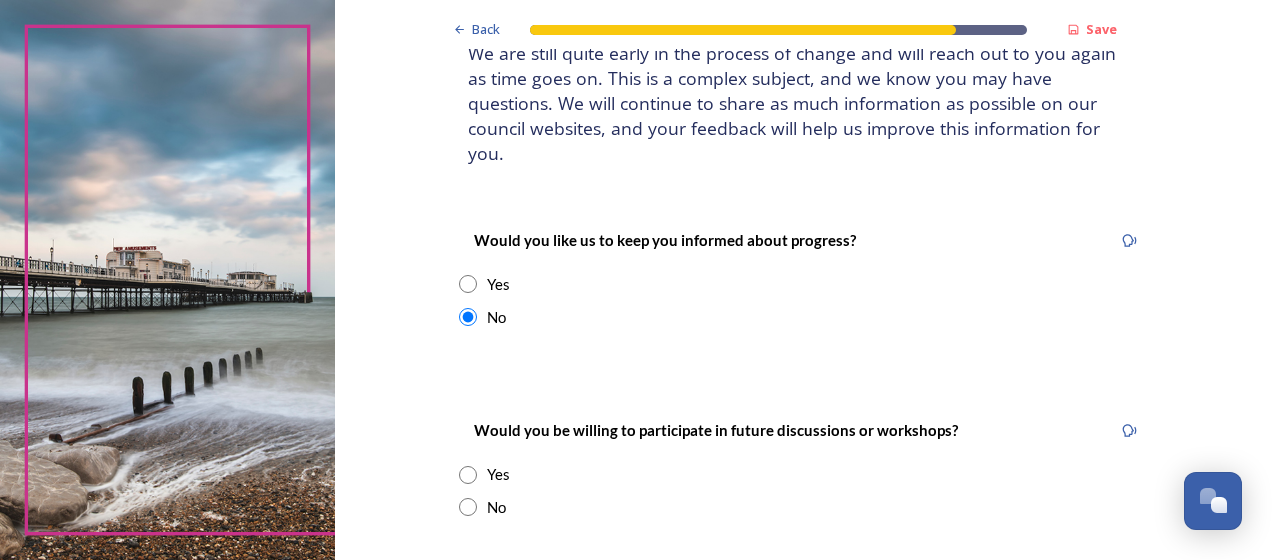 click at bounding box center [468, 475] 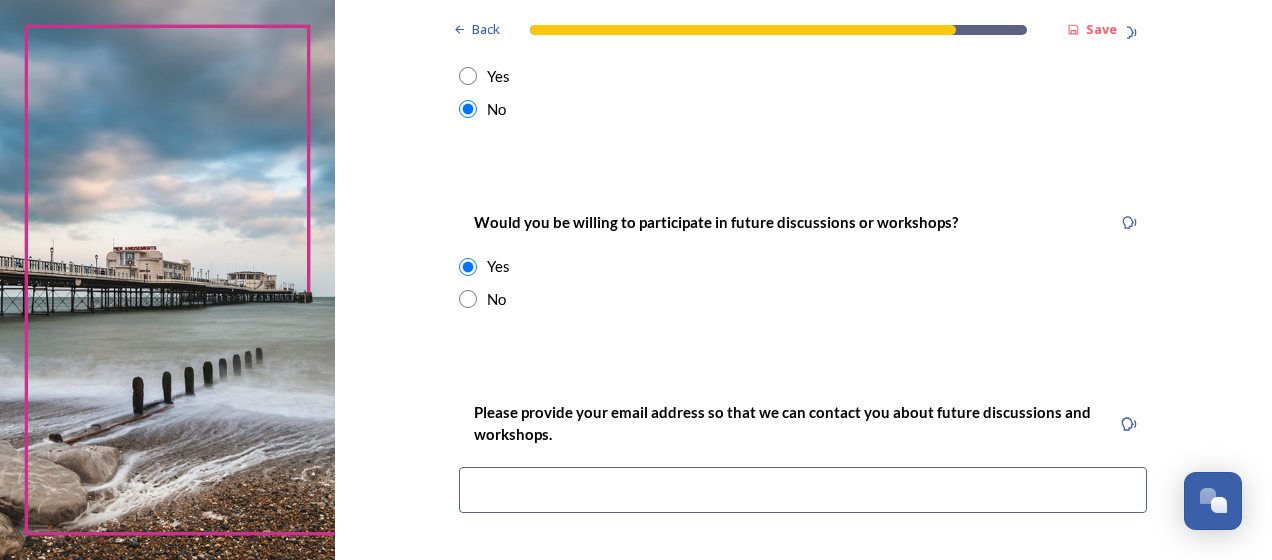 scroll, scrollTop: 412, scrollLeft: 0, axis: vertical 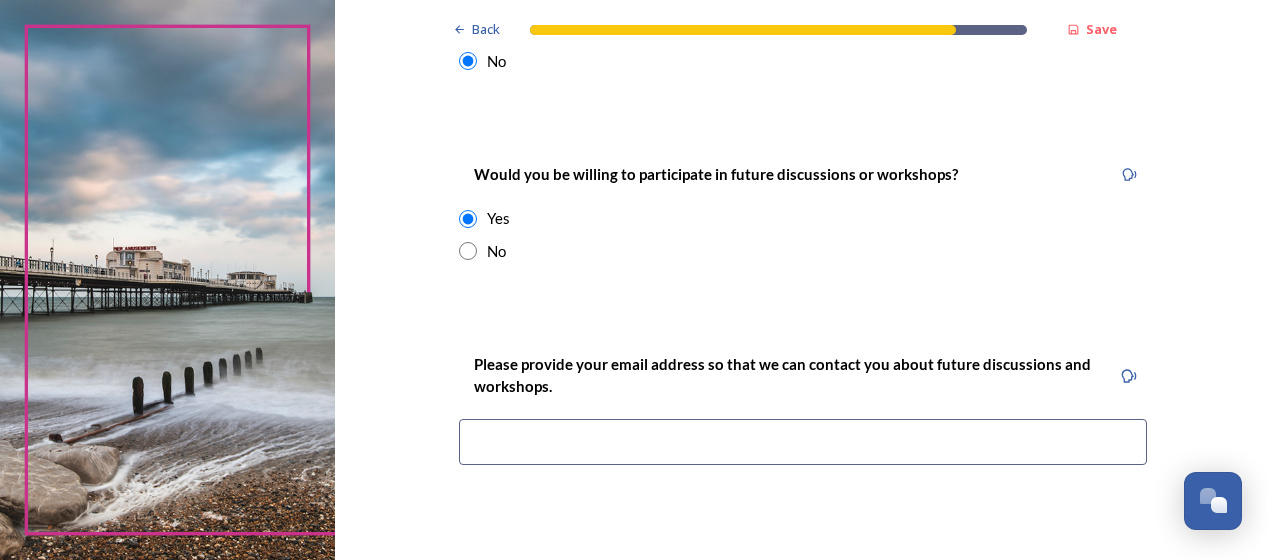 click at bounding box center [468, 251] 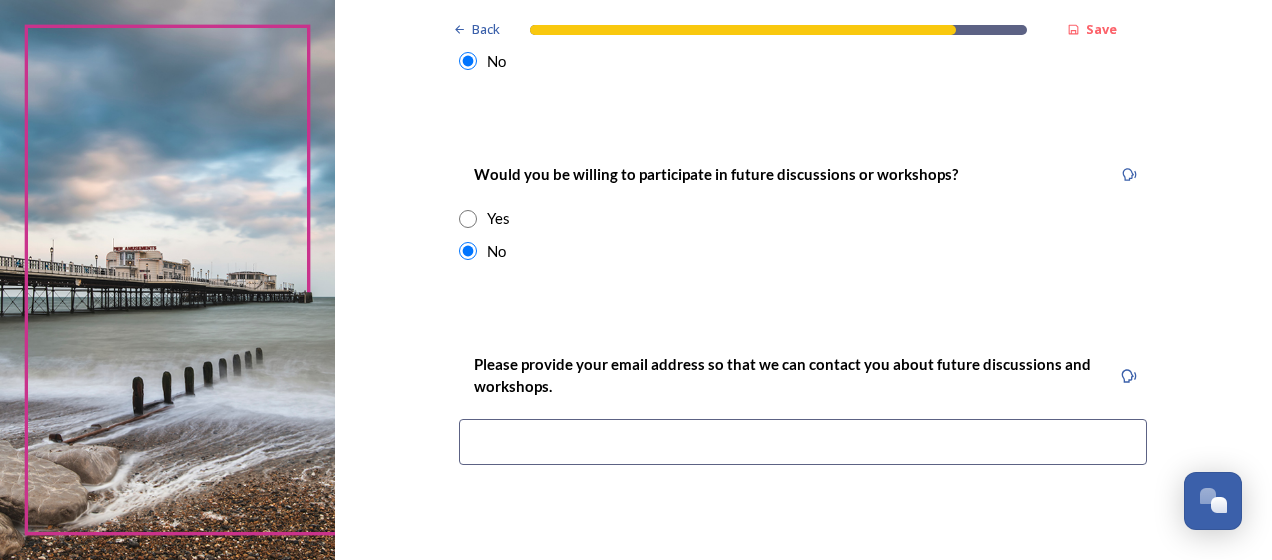 scroll, scrollTop: 324, scrollLeft: 0, axis: vertical 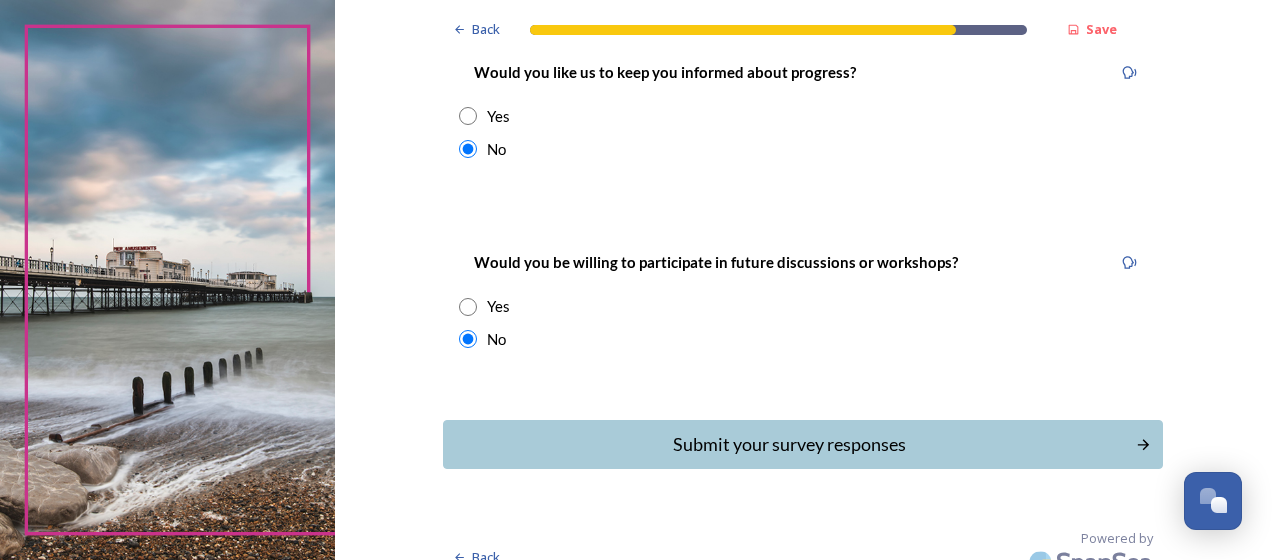 click at bounding box center [468, 307] 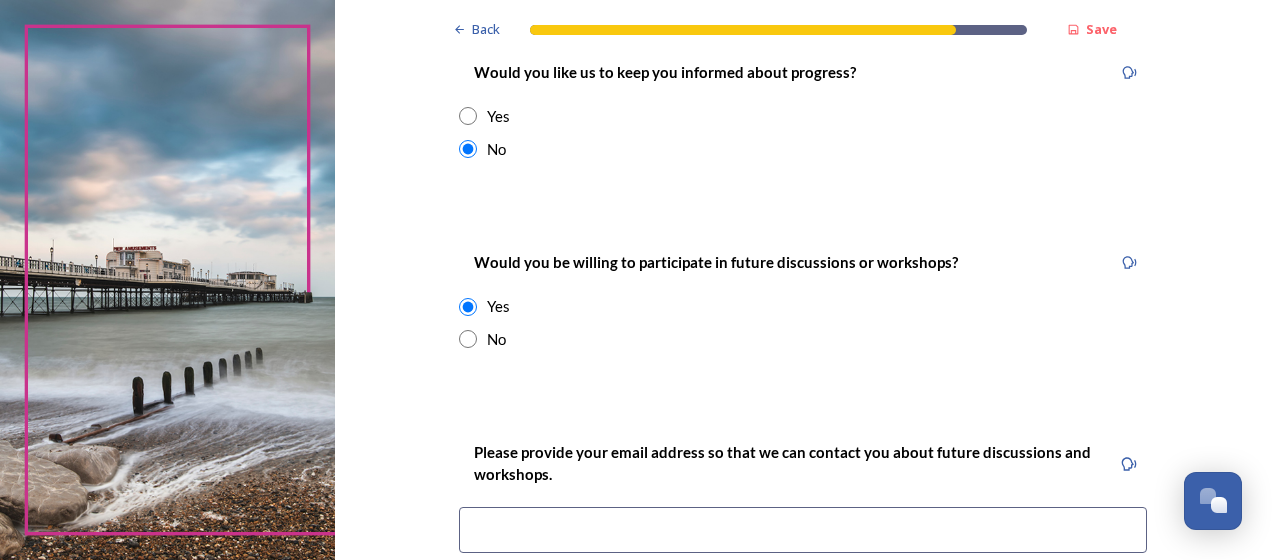 click at bounding box center (803, 530) 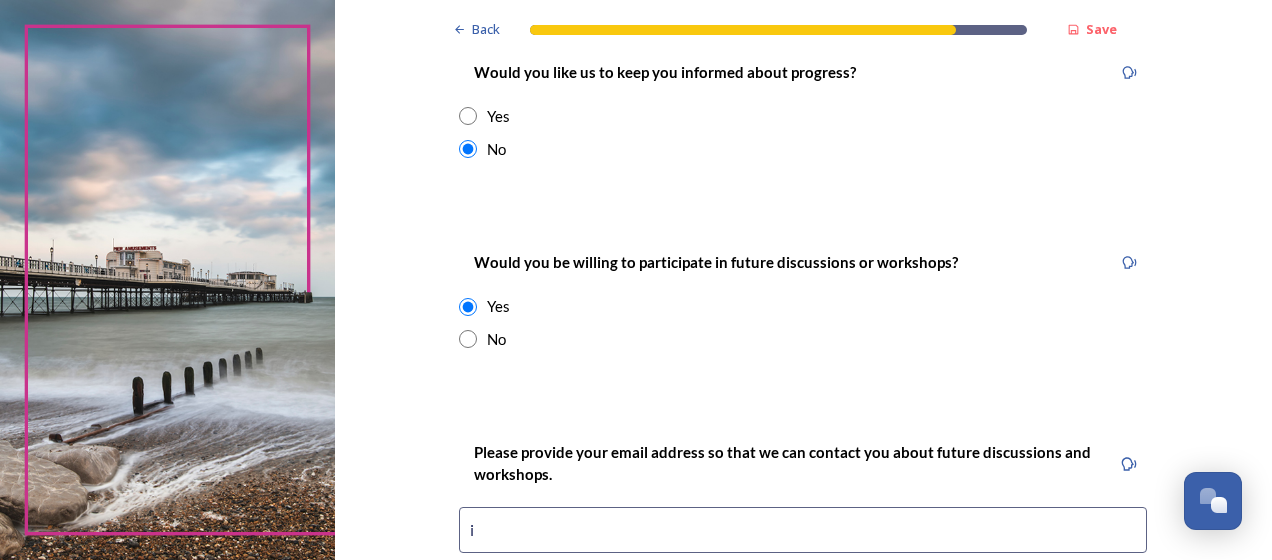 type on "i" 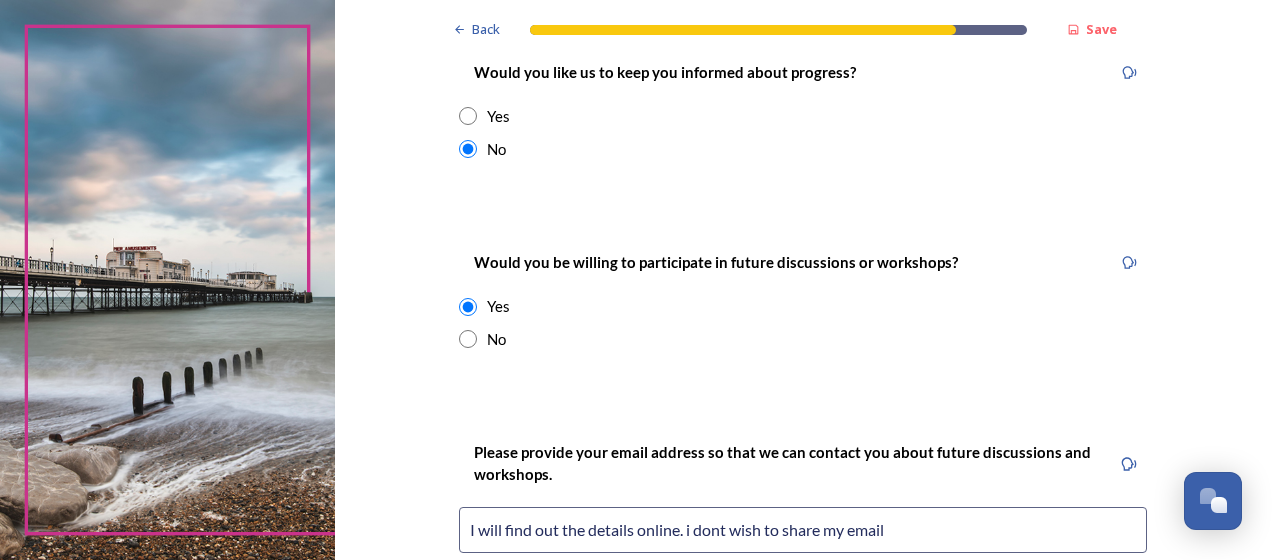 type on "I will find out the details online. i dont wish to share my email" 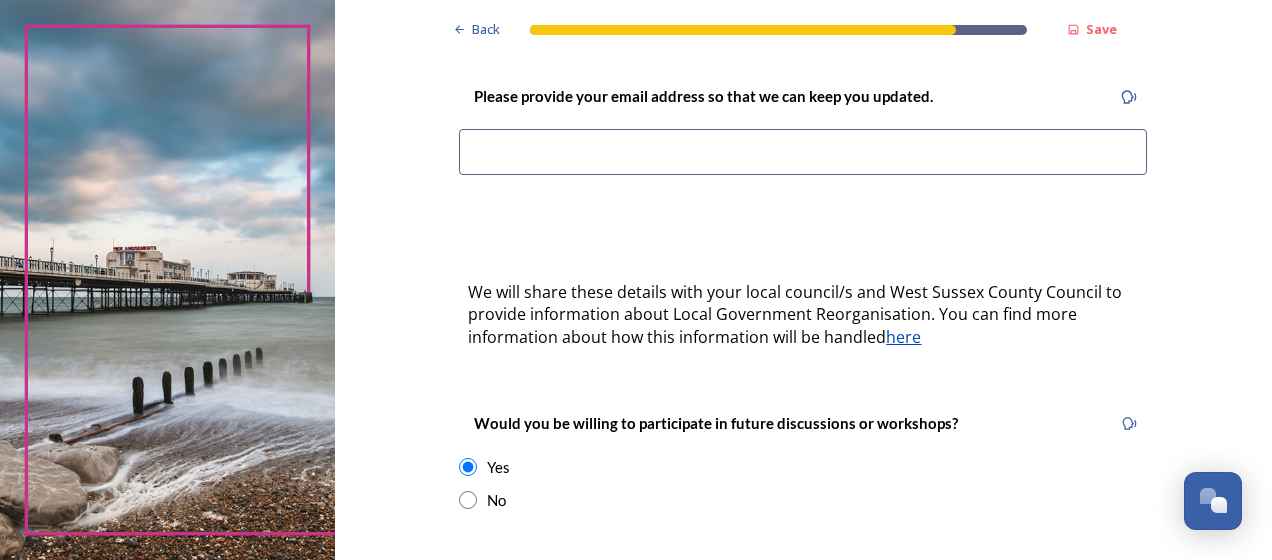 scroll, scrollTop: 494, scrollLeft: 0, axis: vertical 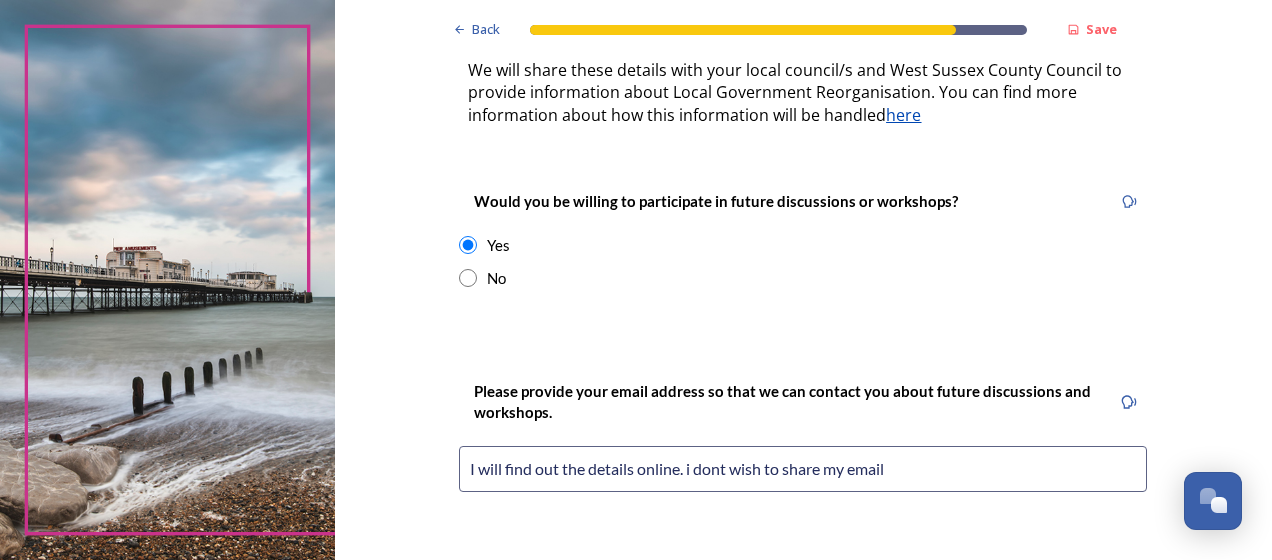 drag, startPoint x: 898, startPoint y: 442, endPoint x: 312, endPoint y: 433, distance: 586.0691 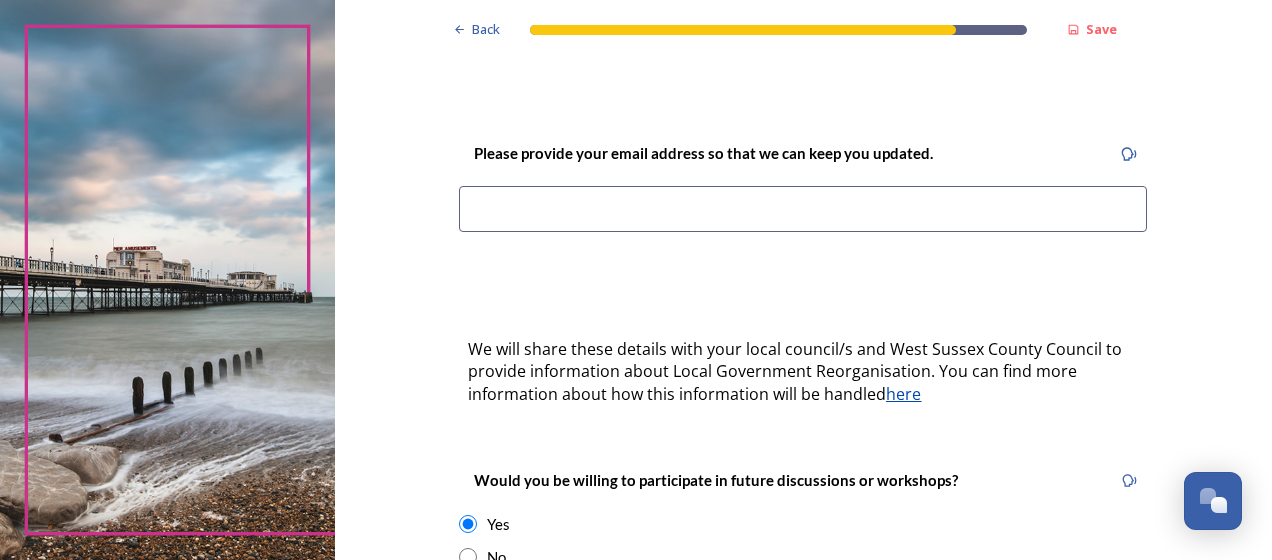scroll, scrollTop: 429, scrollLeft: 0, axis: vertical 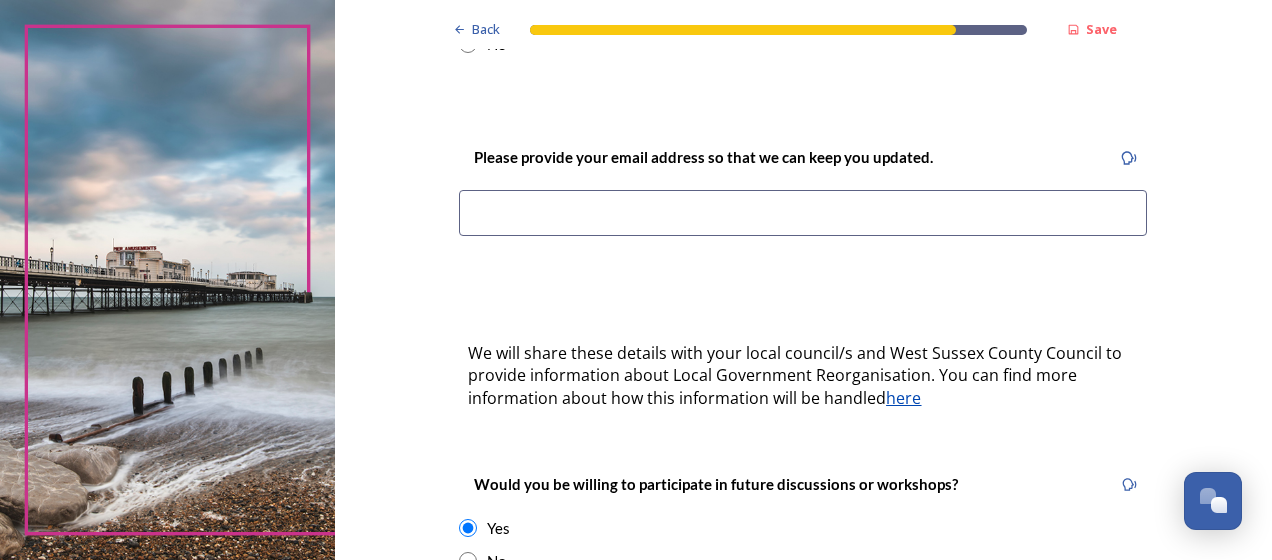 click at bounding box center (803, 213) 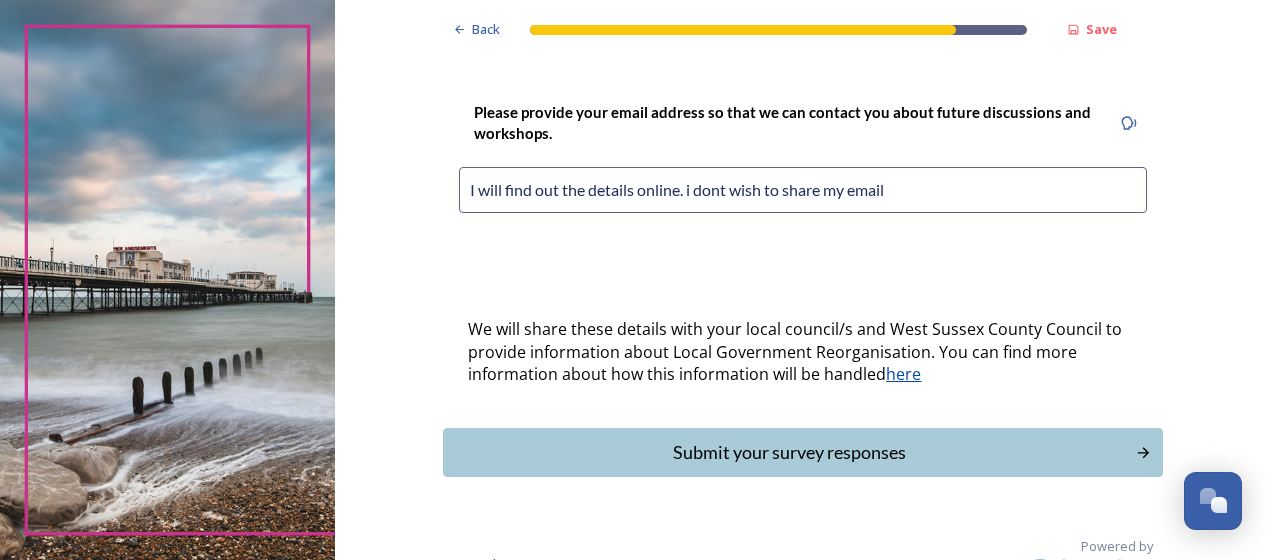scroll, scrollTop: 997, scrollLeft: 0, axis: vertical 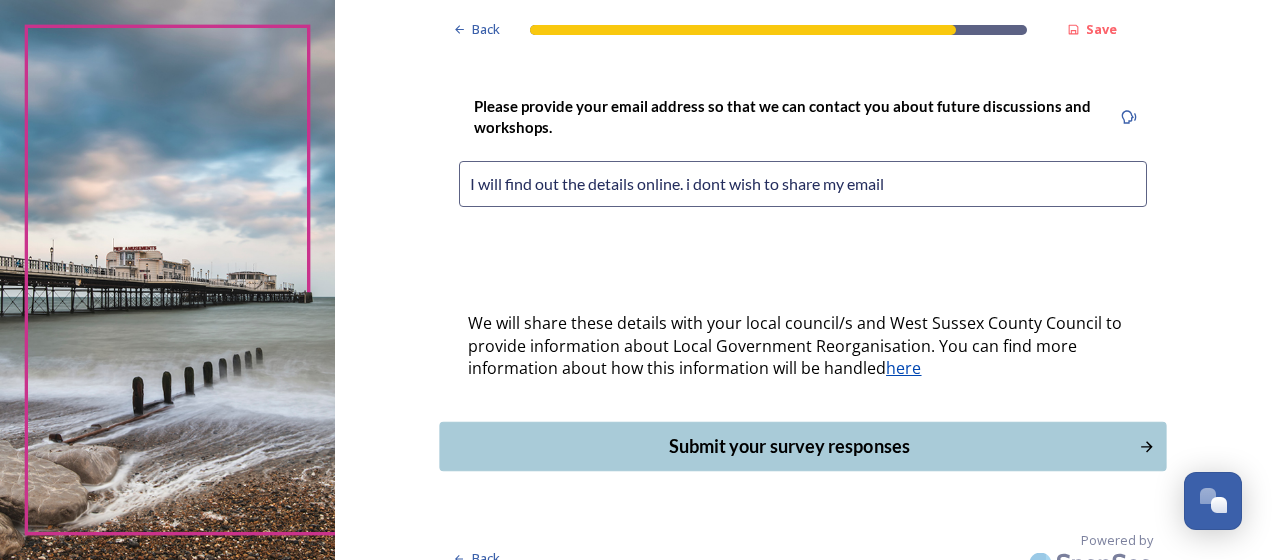 type on "I will find out the details online. i dont wish to share my email" 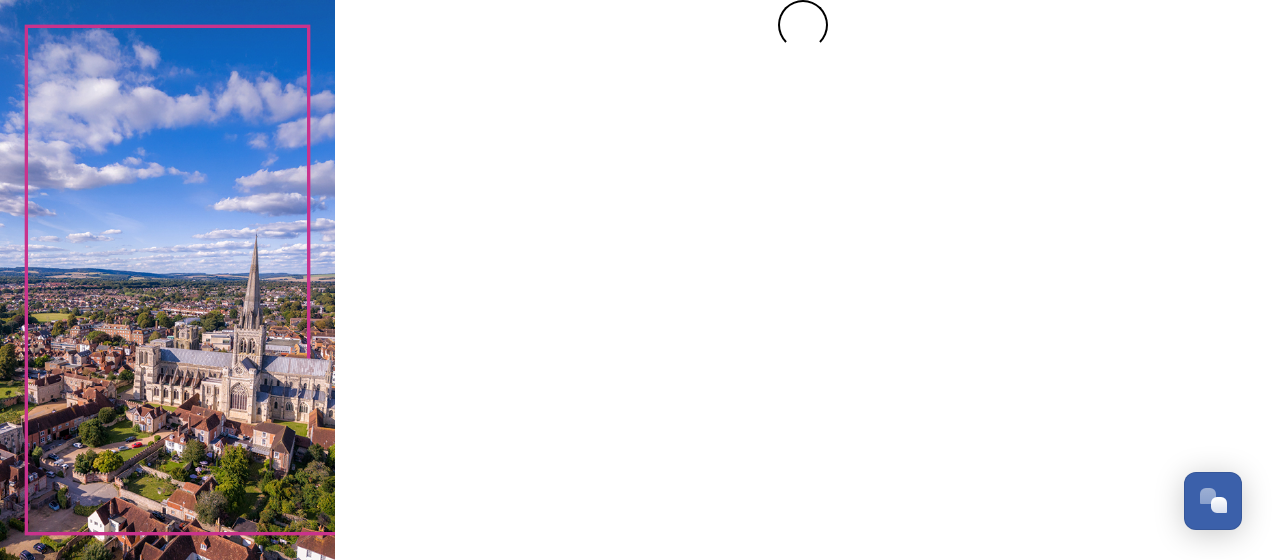 scroll, scrollTop: 0, scrollLeft: 0, axis: both 